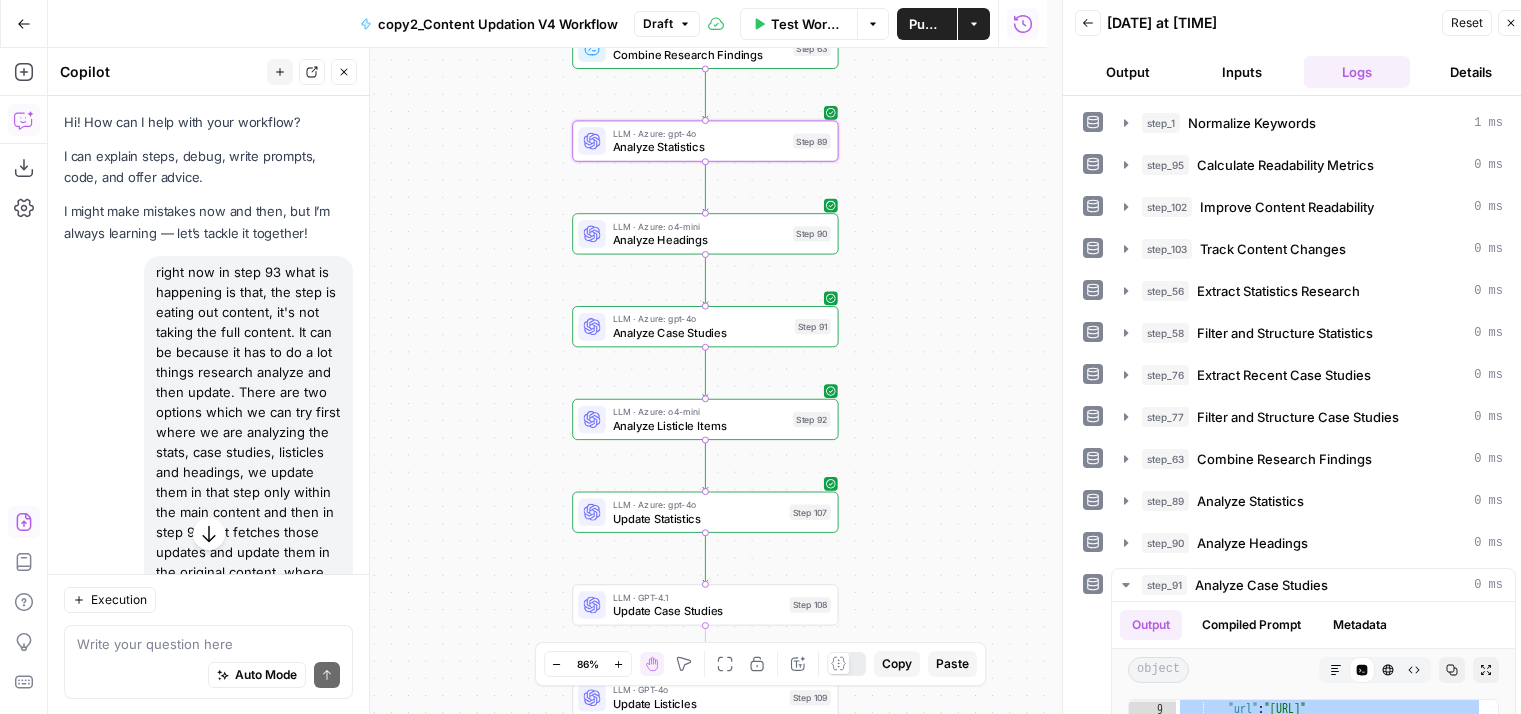 scroll, scrollTop: 16, scrollLeft: 0, axis: vertical 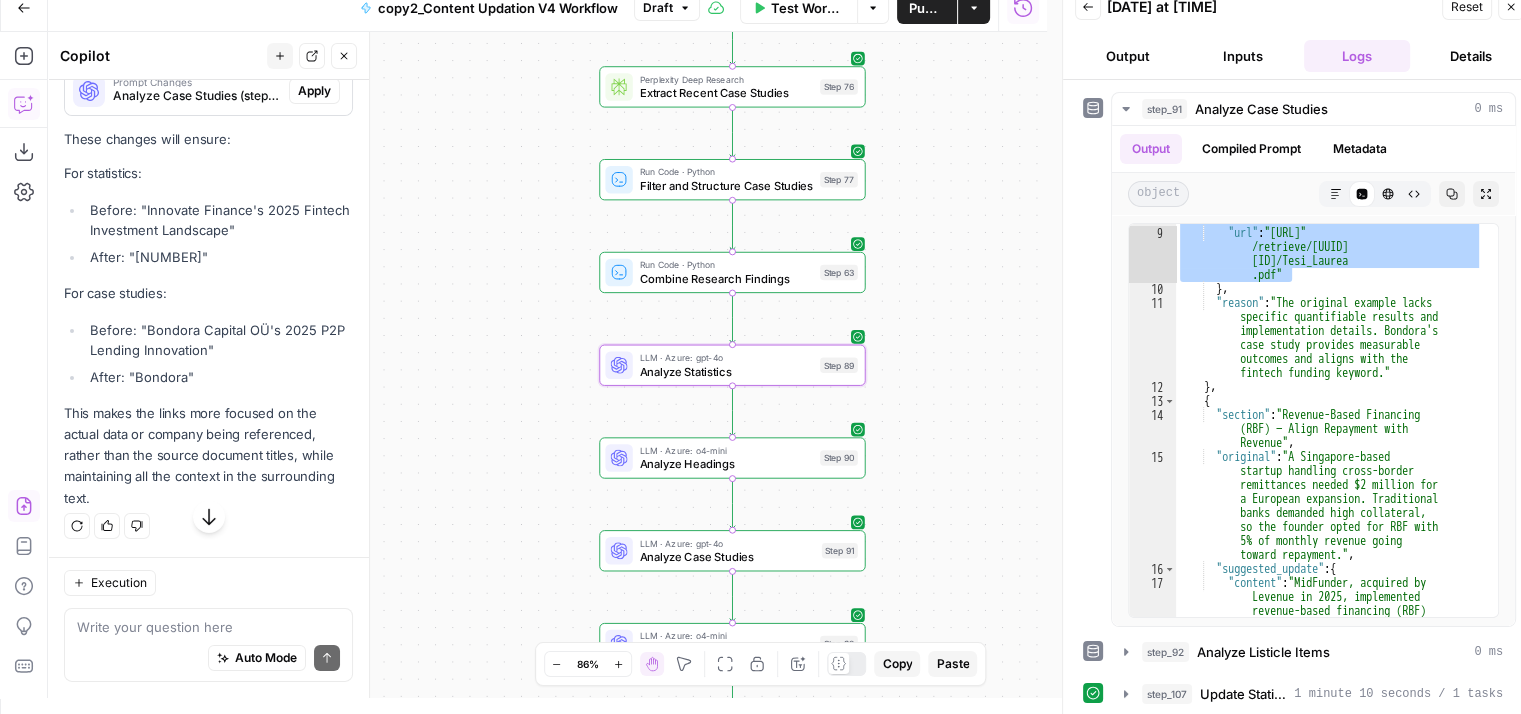 click on "Apply" at bounding box center (314, 29) 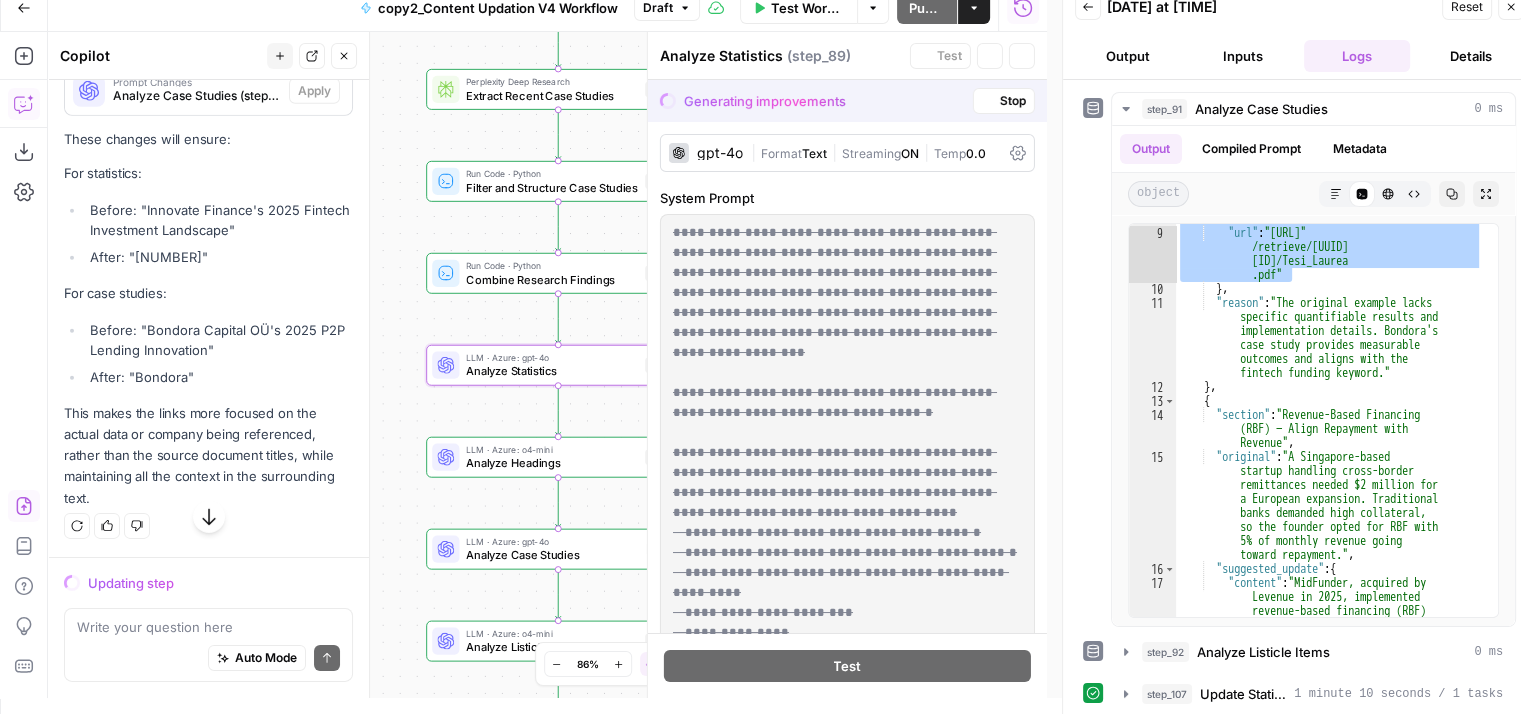 scroll, scrollTop: 6272, scrollLeft: 0, axis: vertical 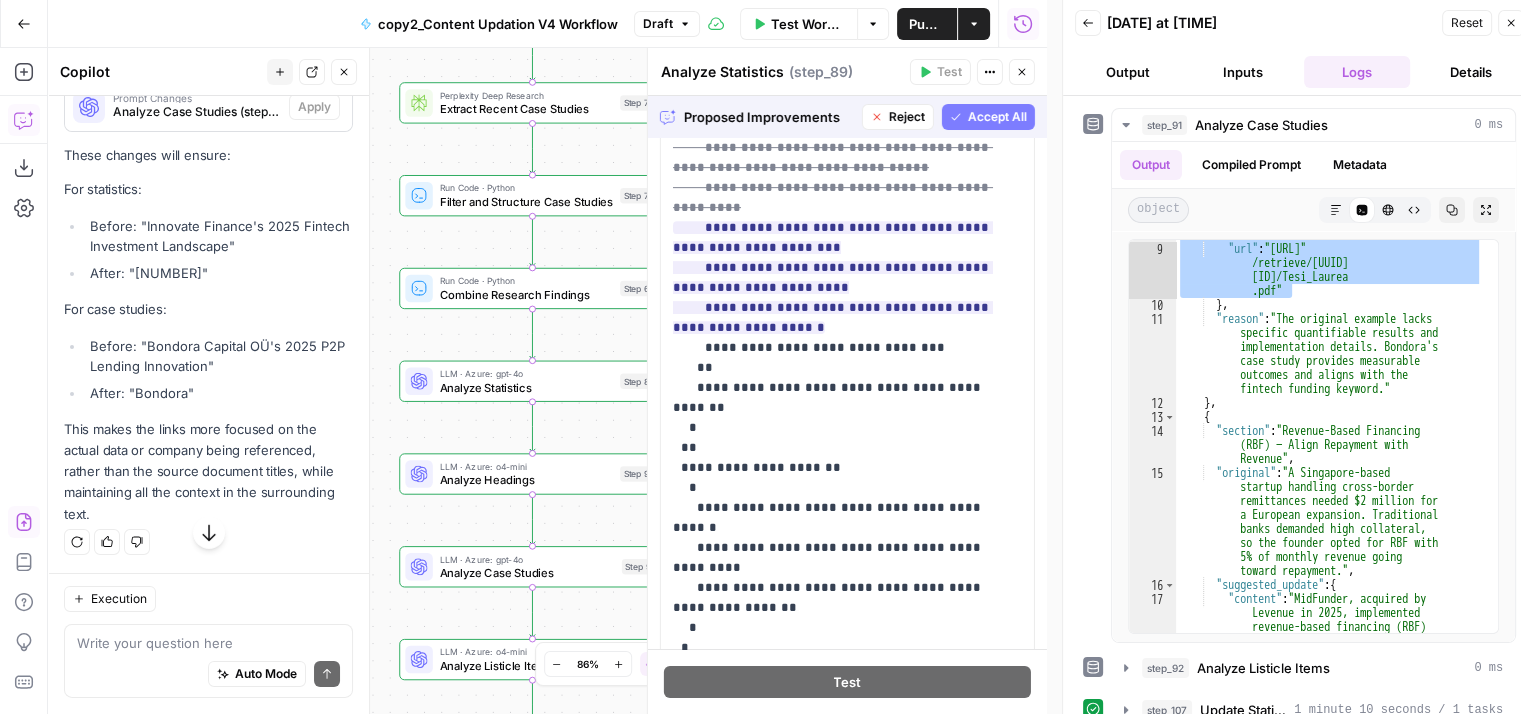 click on "Accept All" at bounding box center (997, 117) 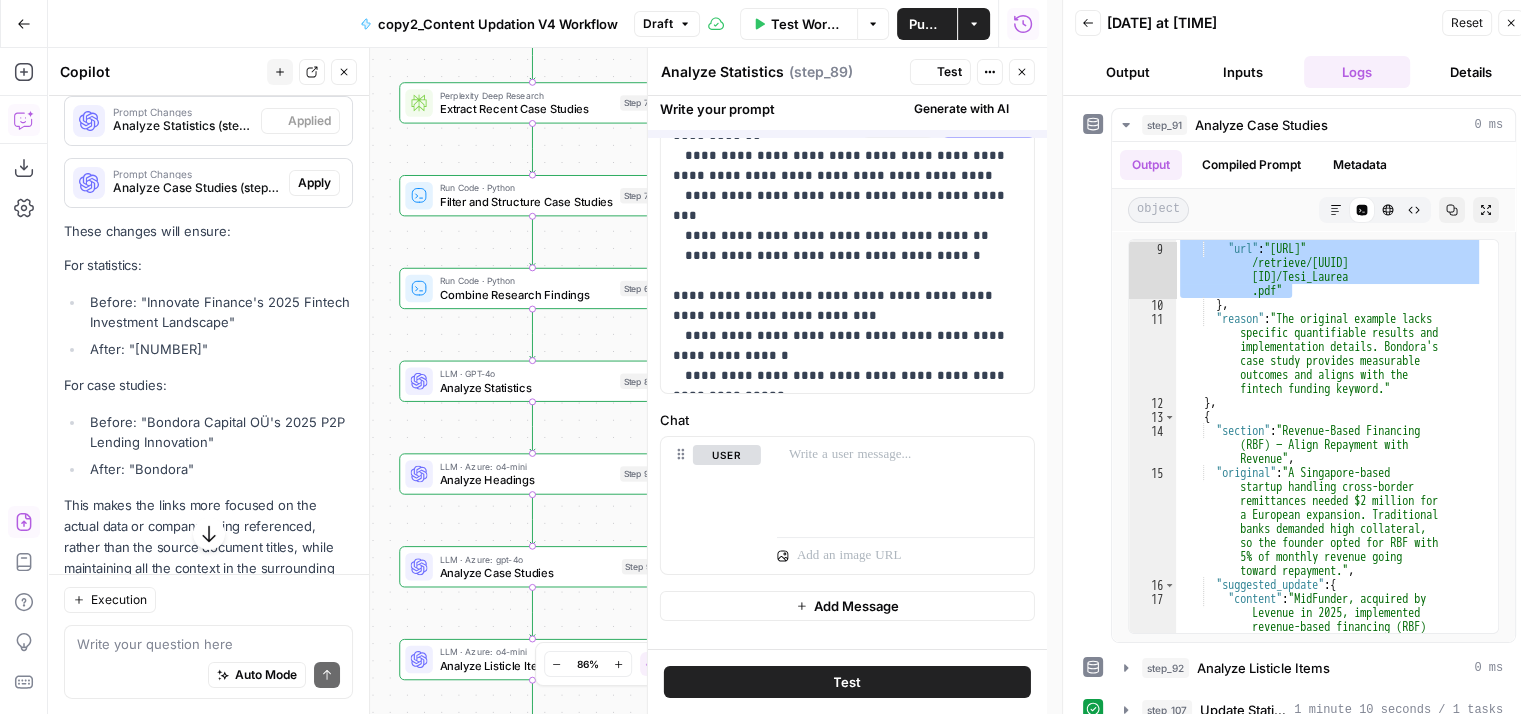 scroll, scrollTop: 0, scrollLeft: 0, axis: both 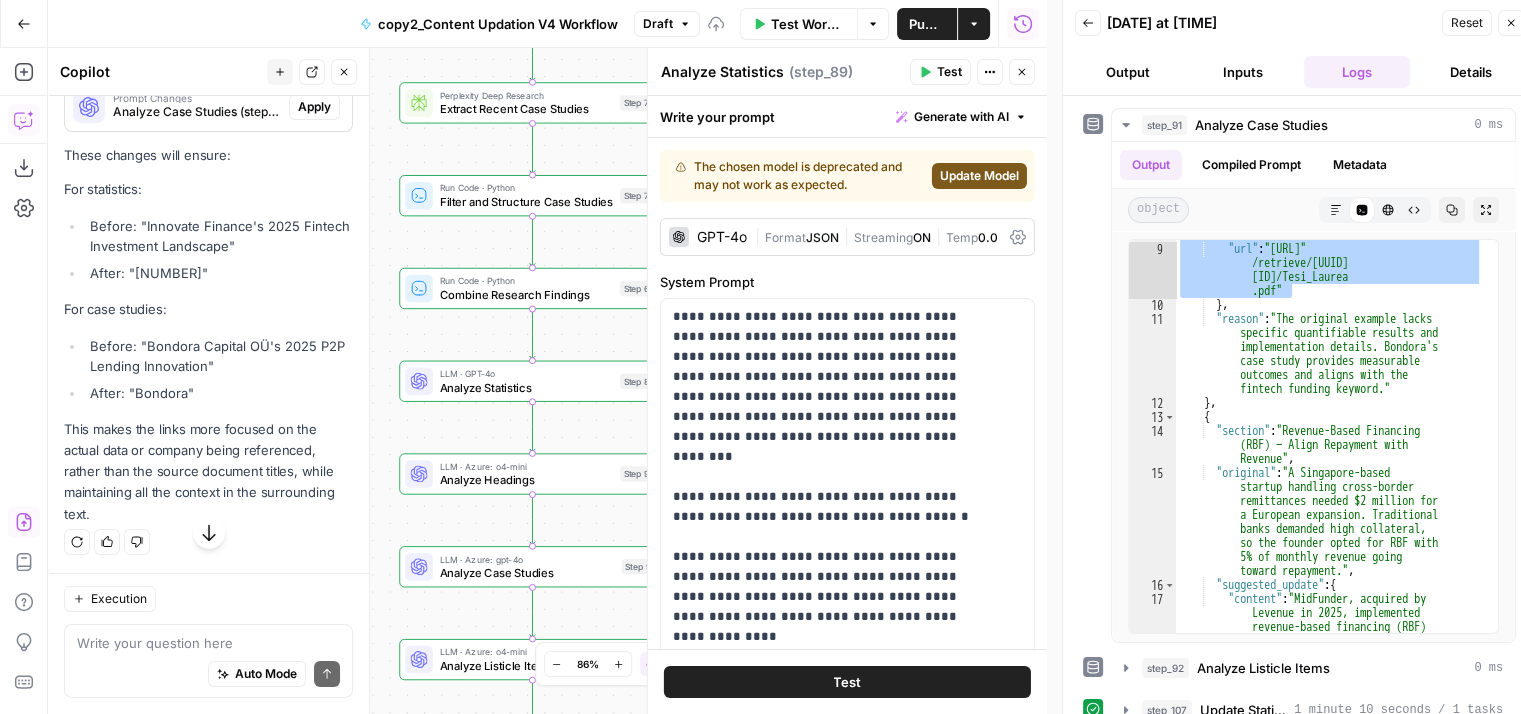 click on "Update Model" at bounding box center (979, 176) 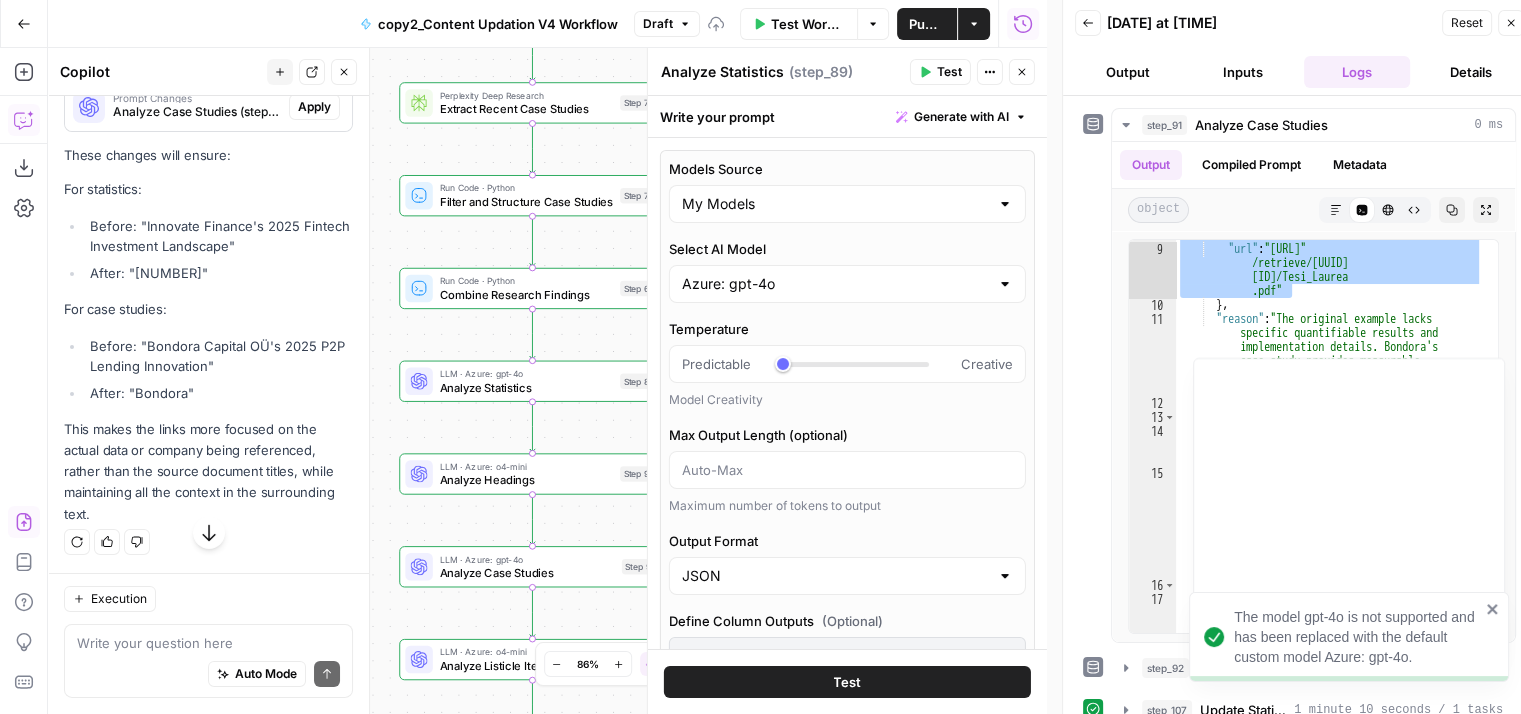 click on "Test" at bounding box center (940, 72) 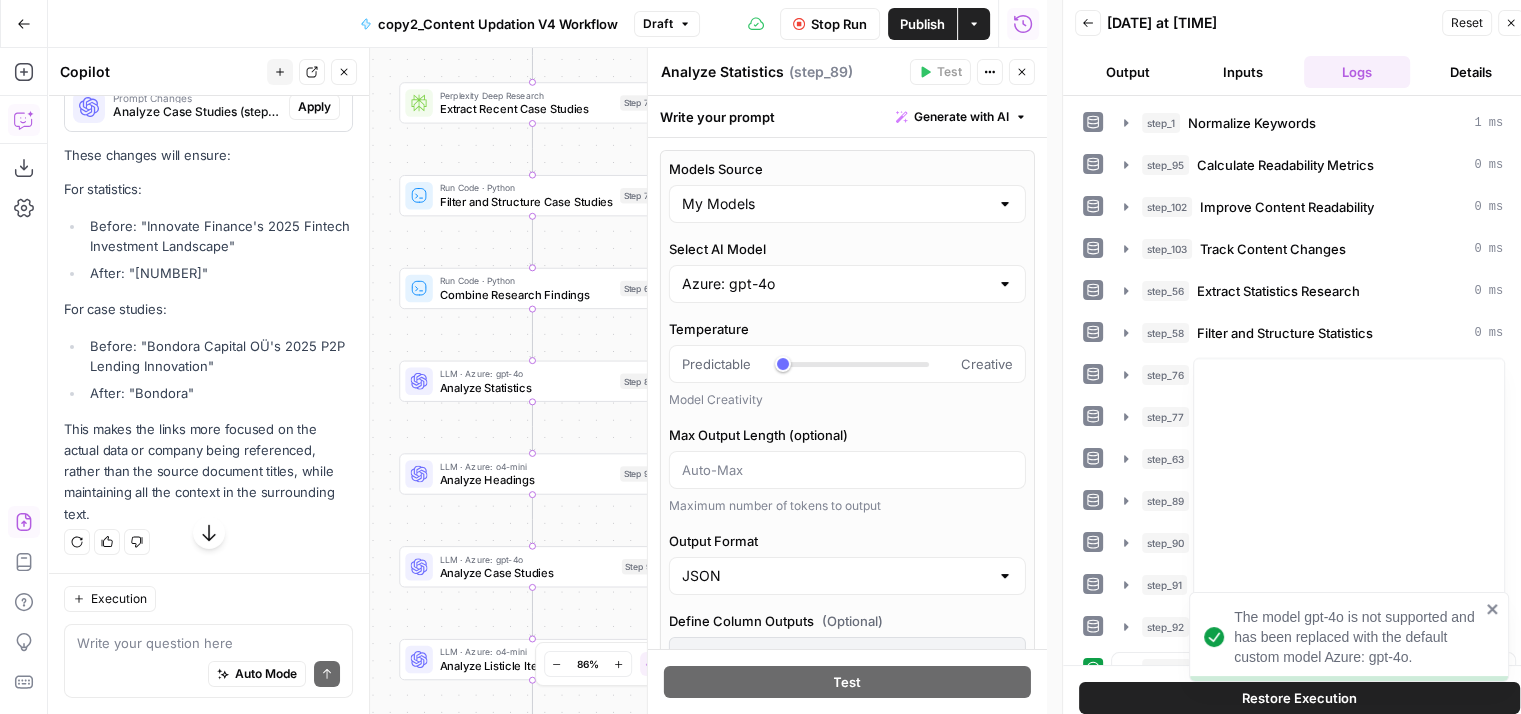 scroll, scrollTop: 0, scrollLeft: 0, axis: both 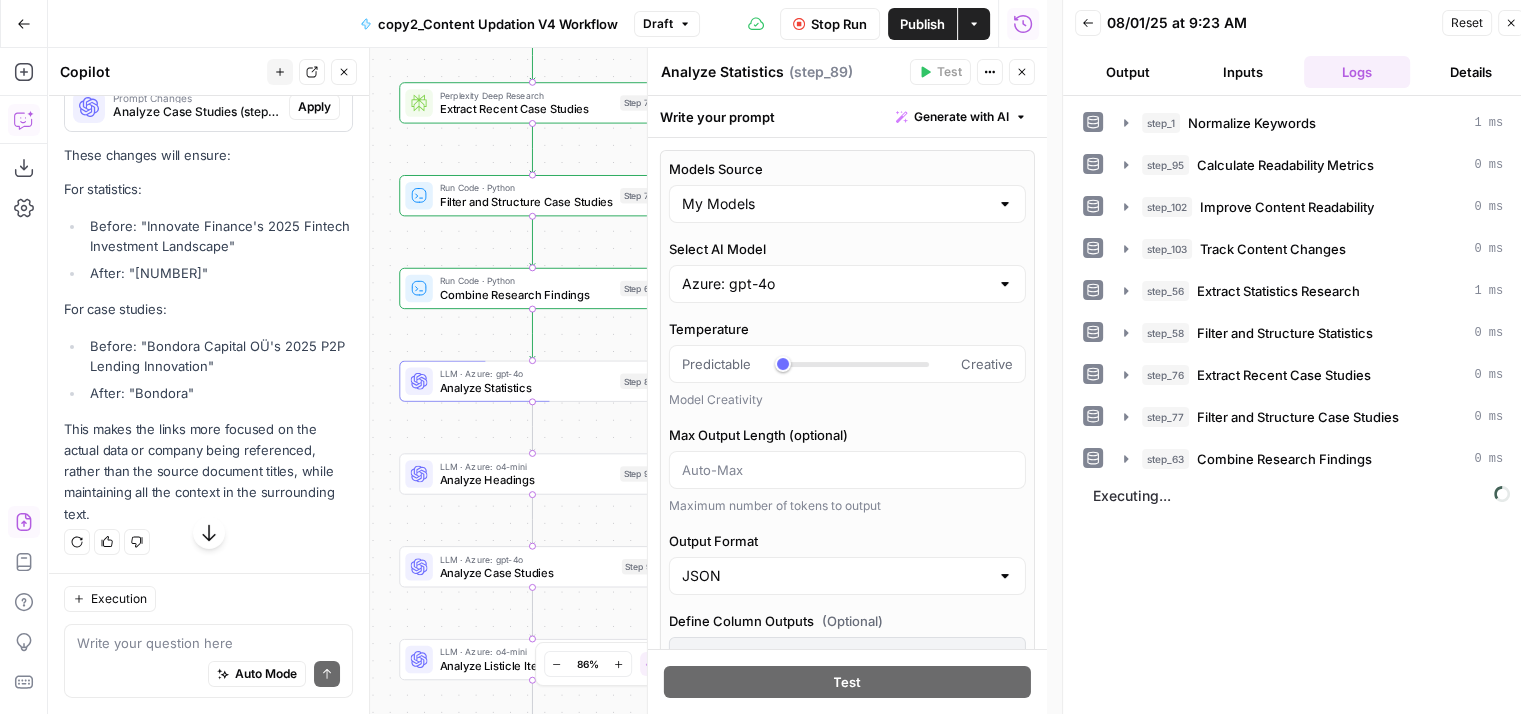 click 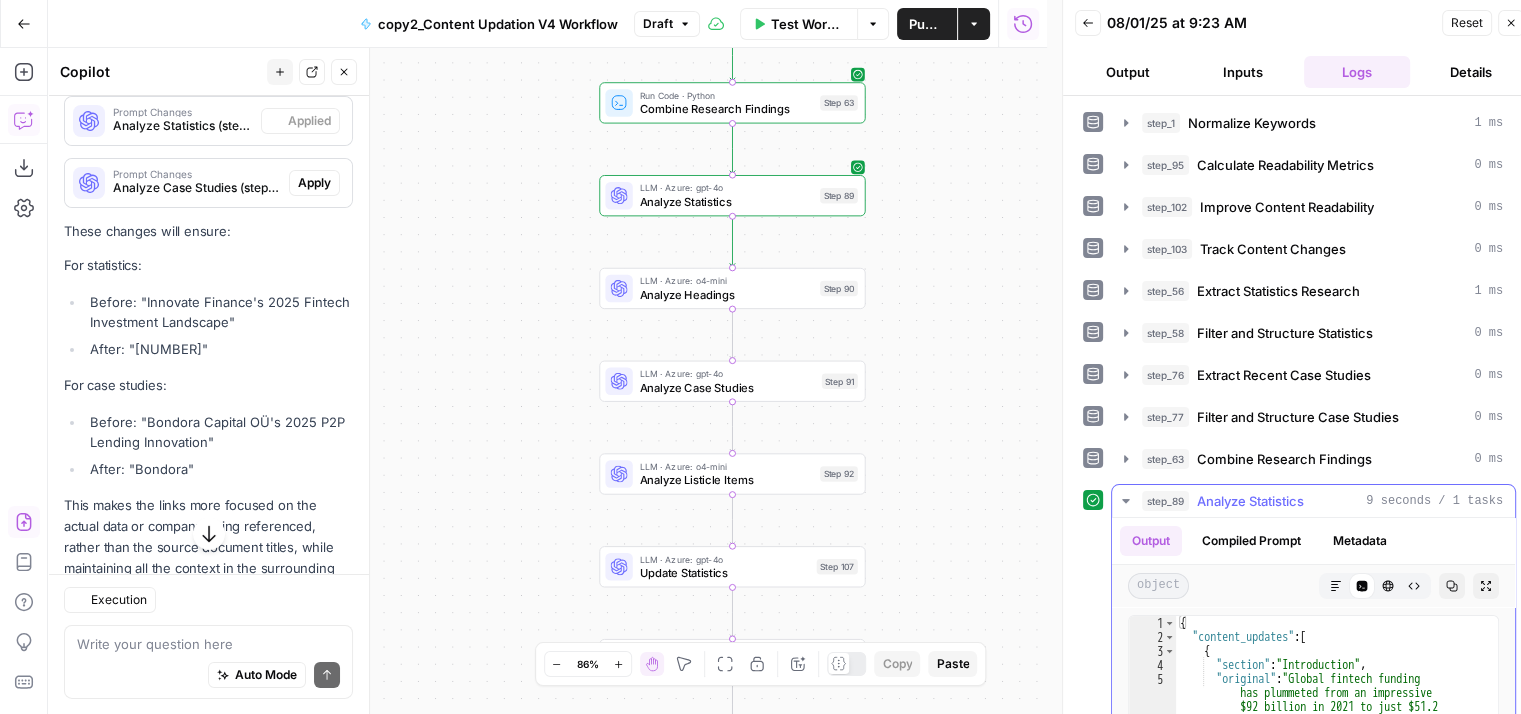 scroll, scrollTop: 6368, scrollLeft: 0, axis: vertical 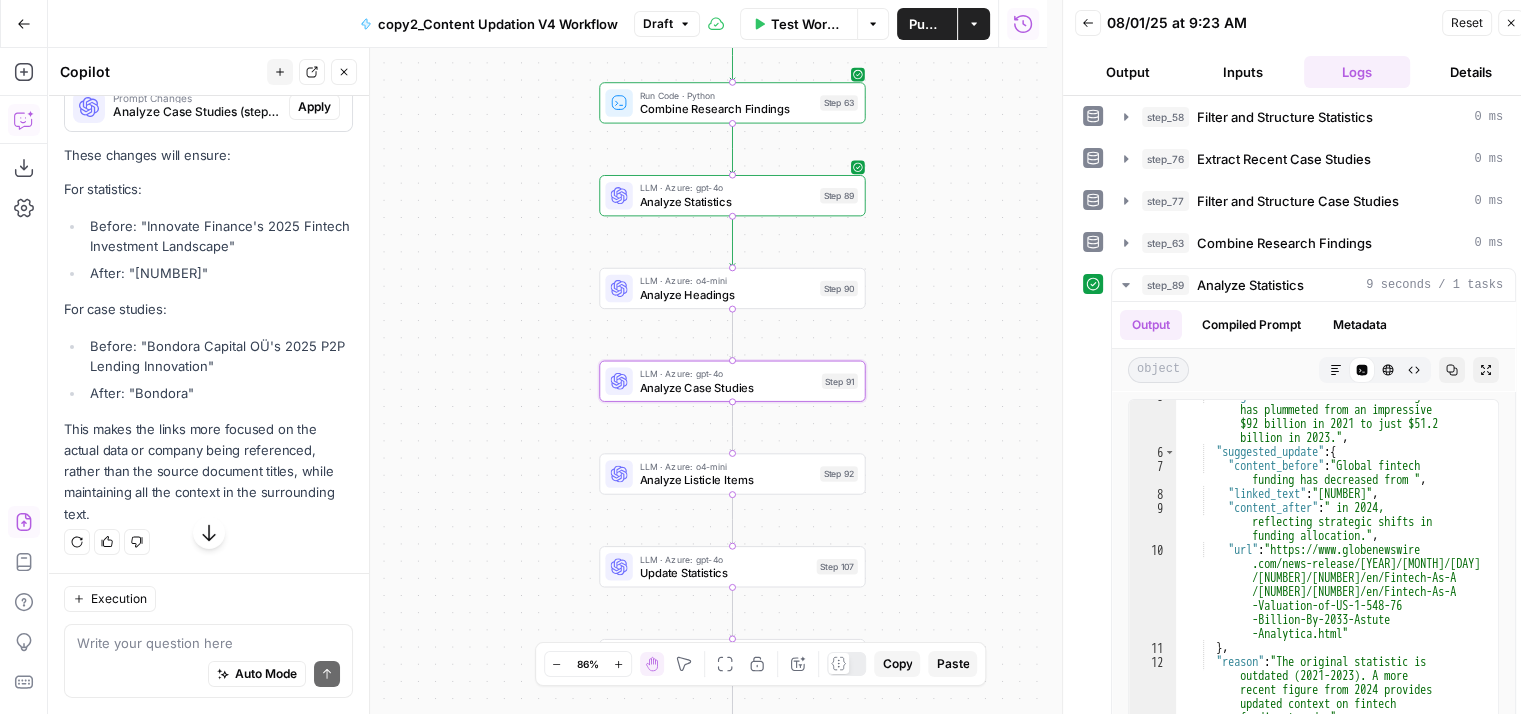 click on "Apply" at bounding box center [314, 107] 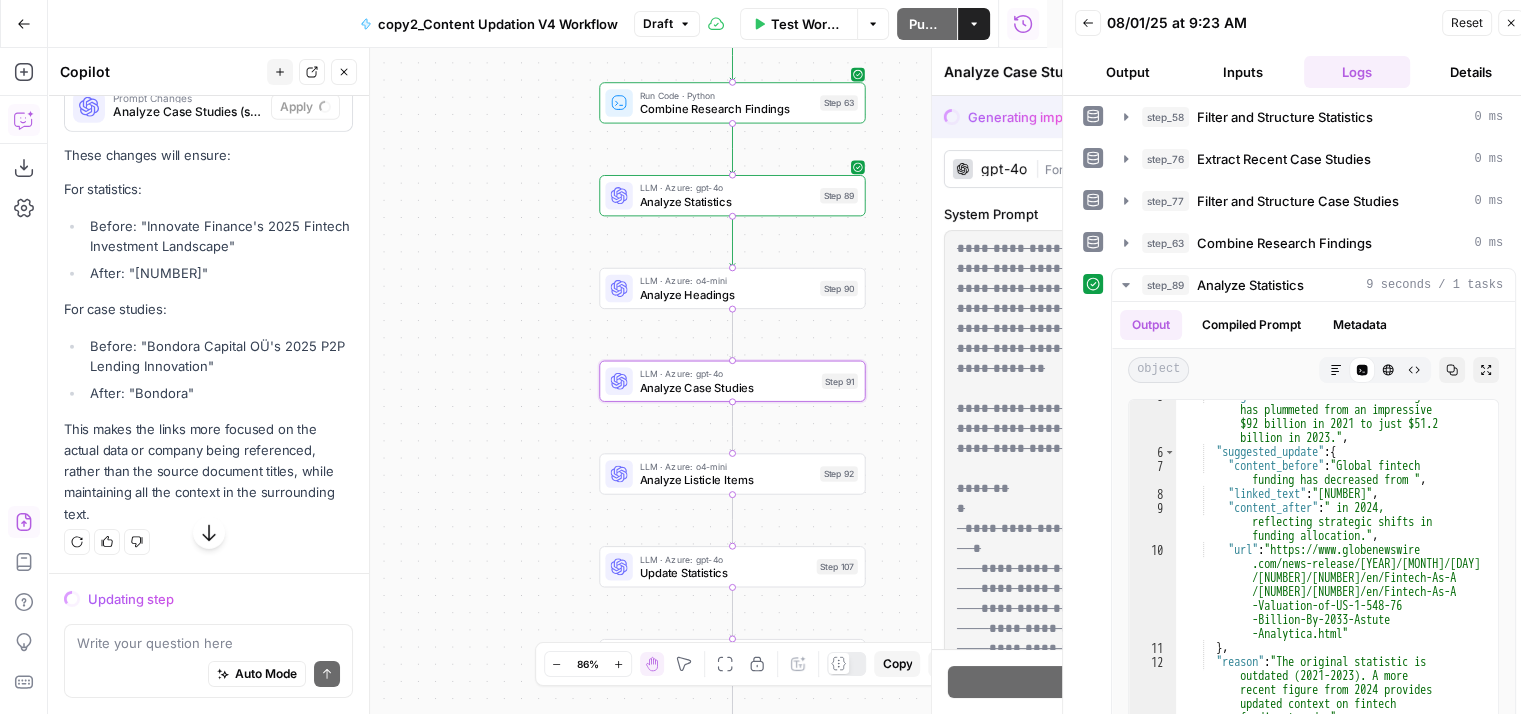 scroll, scrollTop: 6272, scrollLeft: 0, axis: vertical 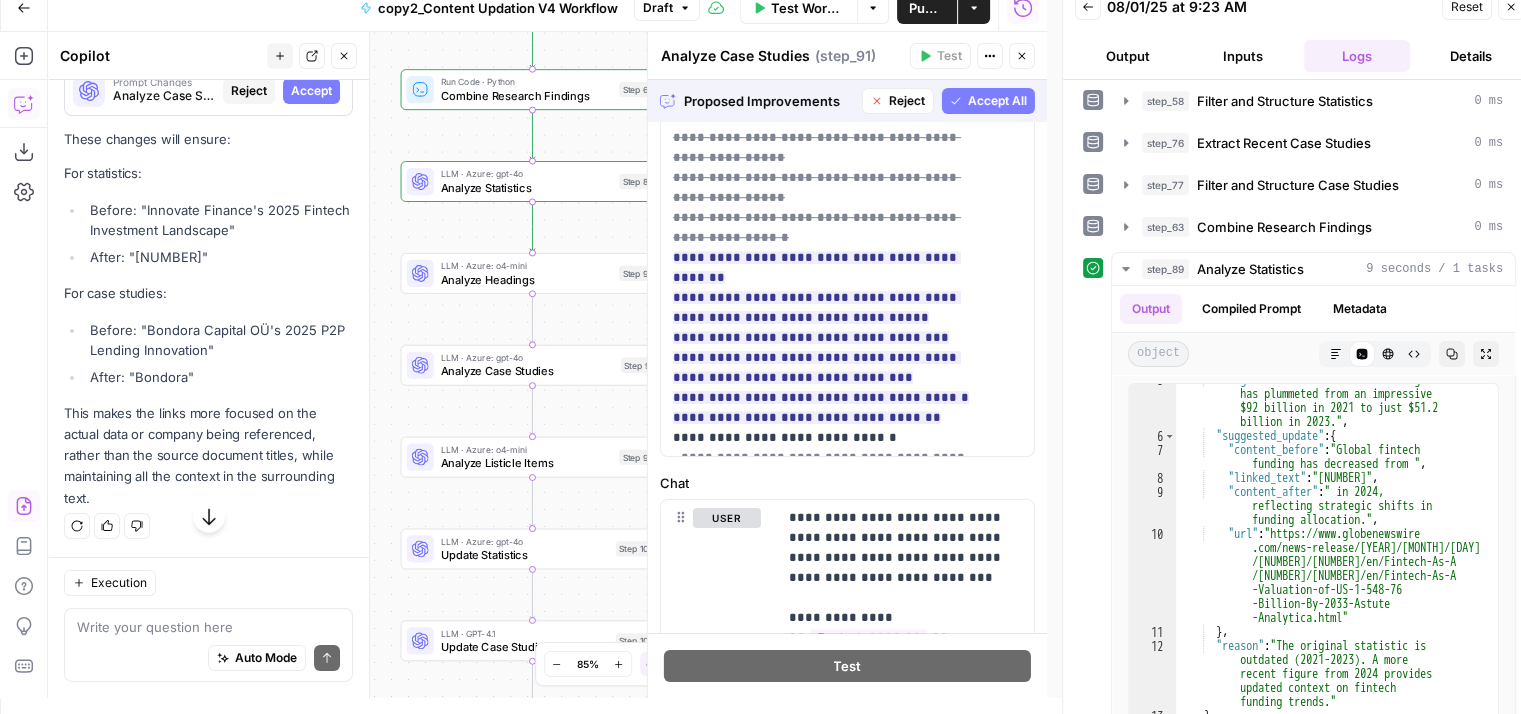 click on "Accept All" at bounding box center (997, 101) 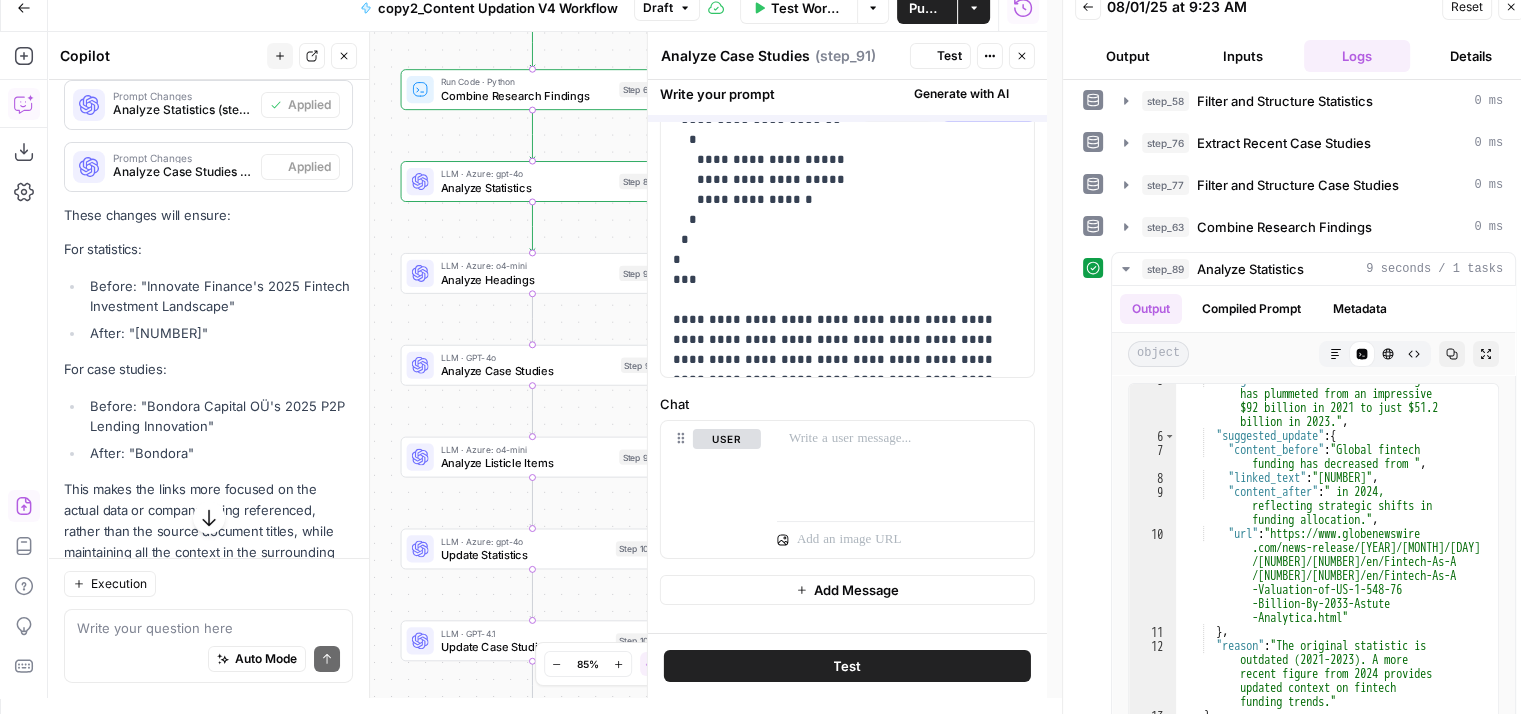 scroll, scrollTop: 0, scrollLeft: 0, axis: both 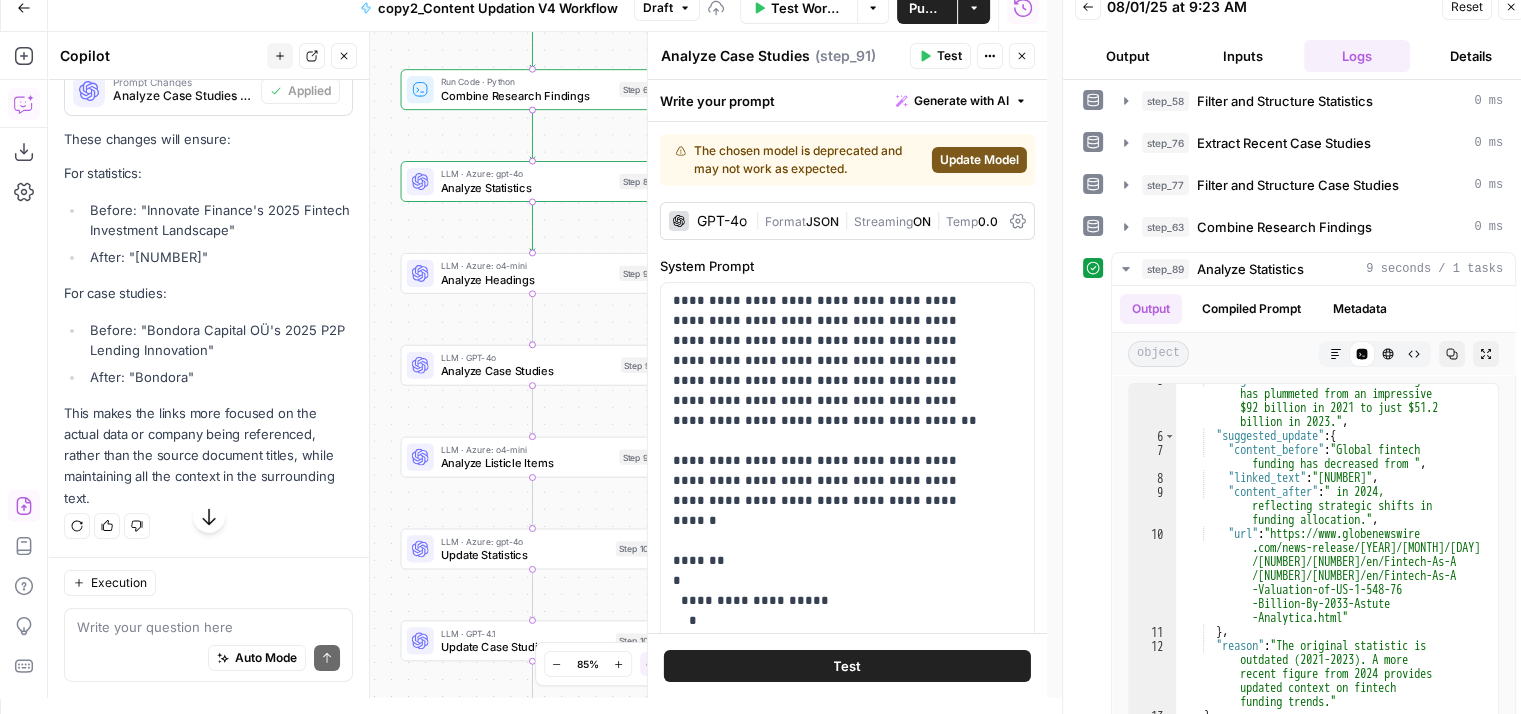 click on "Update Model" at bounding box center [979, 160] 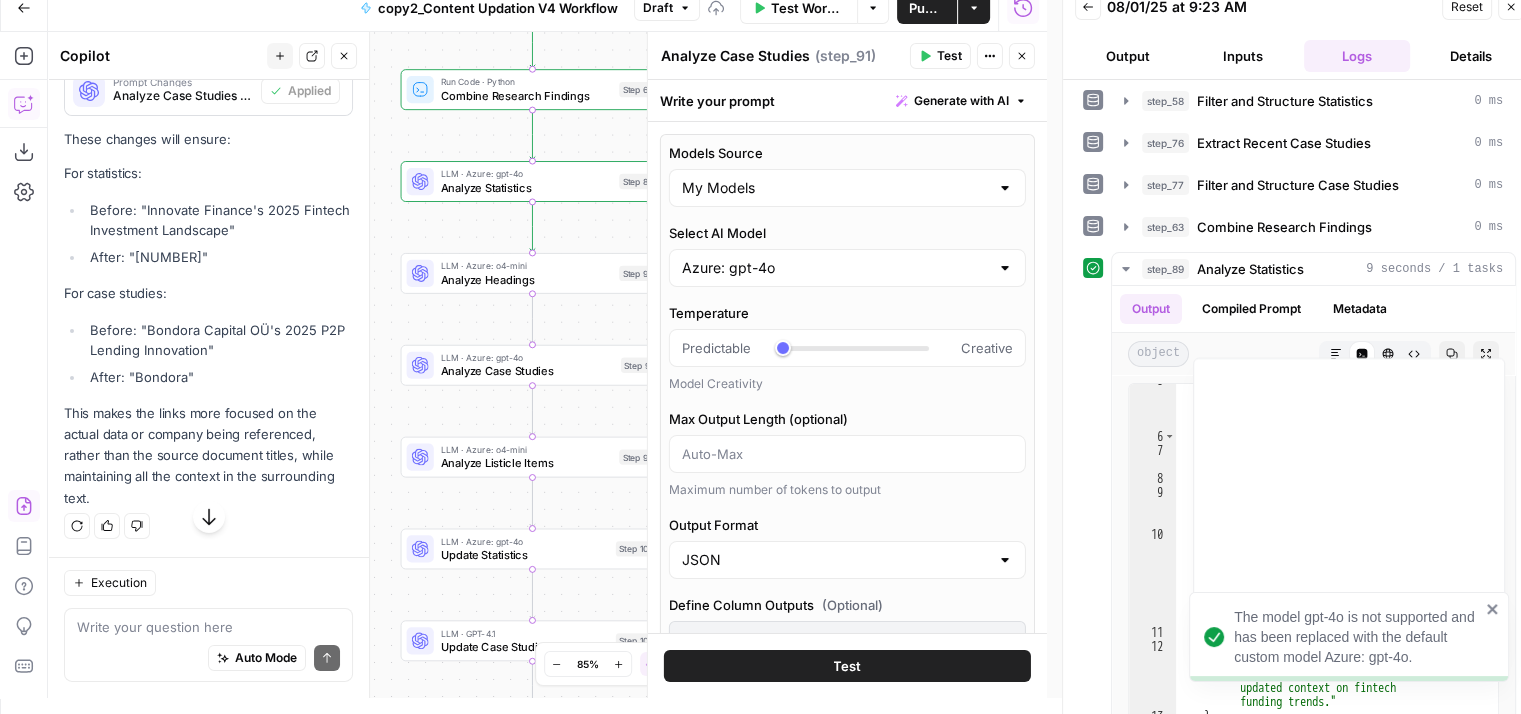click on "Test" at bounding box center (949, 56) 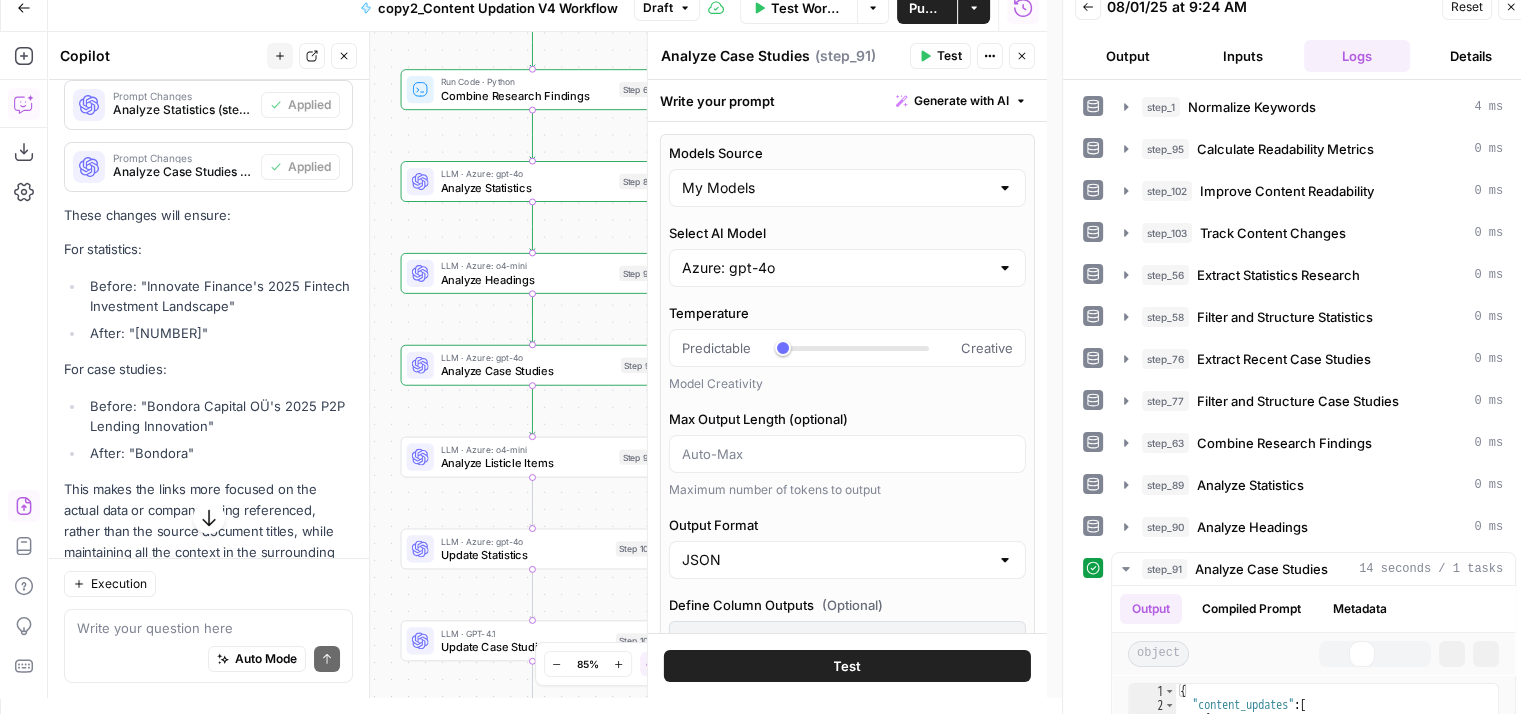 scroll, scrollTop: 6368, scrollLeft: 0, axis: vertical 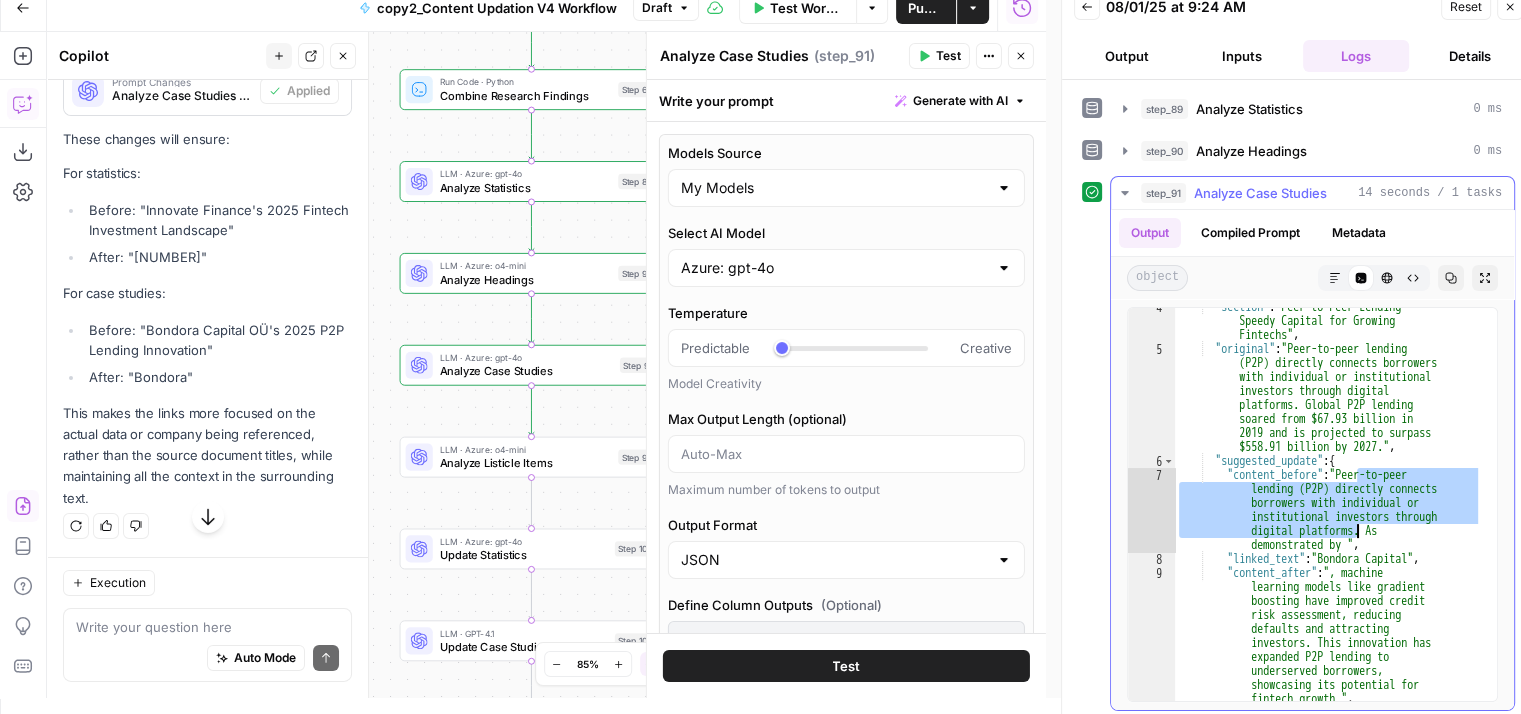 drag, startPoint x: 1358, startPoint y: 469, endPoint x: 1359, endPoint y: 537, distance: 68.007355 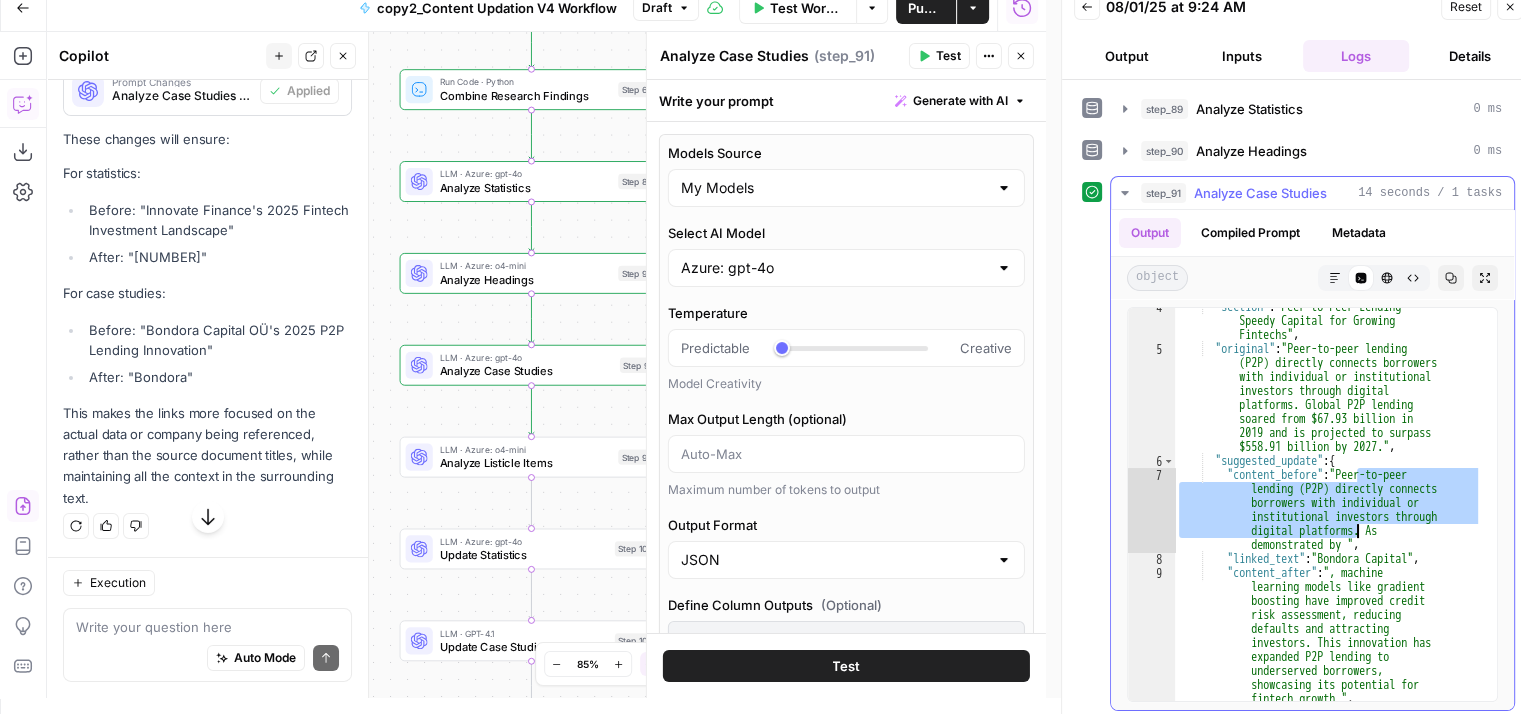 click on ""section" :  "Peer-to-Peer Lending —             Speedy Capital for Growing             Fintechs" ,         "original" :  "Peer-to-peer lending             (P2P) directly connects borrowers             with individual or institutional             investors through digital             platforms. Global P2P lending             soared from $67.93 billion in             2019 and is projected to surpass             $558.91 billion by 2027." ,         "suggested_update" :  {           "content_before" :  "Peer-to-peer               lending (P2P) directly connects               borrowers with individual or               institutional investors through               digital platforms. As               demonstrated by " ,           "linked_text" :  "Bondora Capital" ,           "content_after" :  ", machine                            ," at bounding box center (1328, 546) 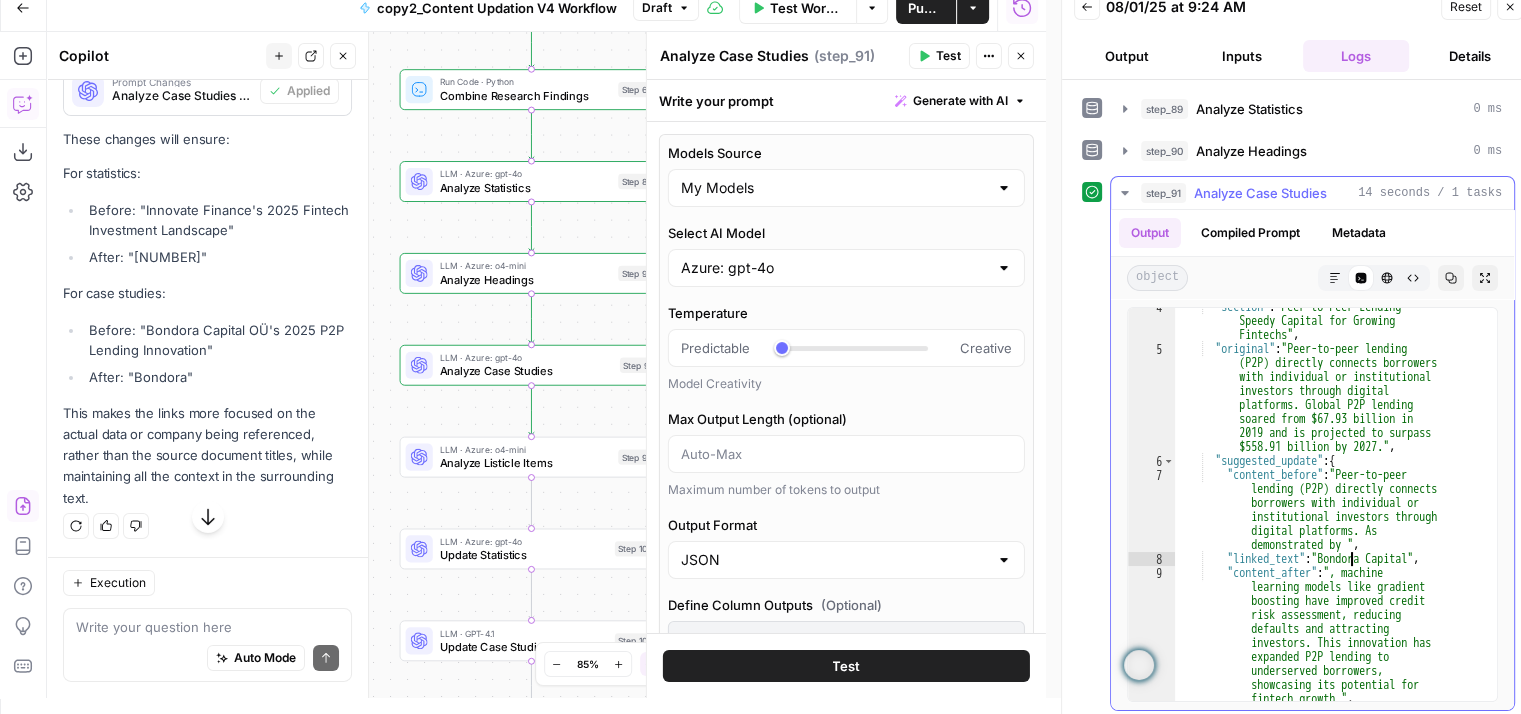 click on ""section" :  "Peer-to-Peer Lending —             Speedy Capital for Growing             Fintechs" ,         "original" :  "Peer-to-peer lending             (P2P) directly connects borrowers             with individual or institutional             investors through digital             platforms. Global P2P lending             soared from $67.93 billion in             2019 and is projected to surpass             $558.91 billion by 2027." ,         "suggested_update" :  {           "content_before" :  "Peer-to-peer               lending (P2P) directly connects               borrowers with individual or               institutional investors through               digital platforms. As               demonstrated by " ,           "linked_text" :  "Bondora Capital" ,           "content_after" :  ", machine                            ," at bounding box center (1328, 546) 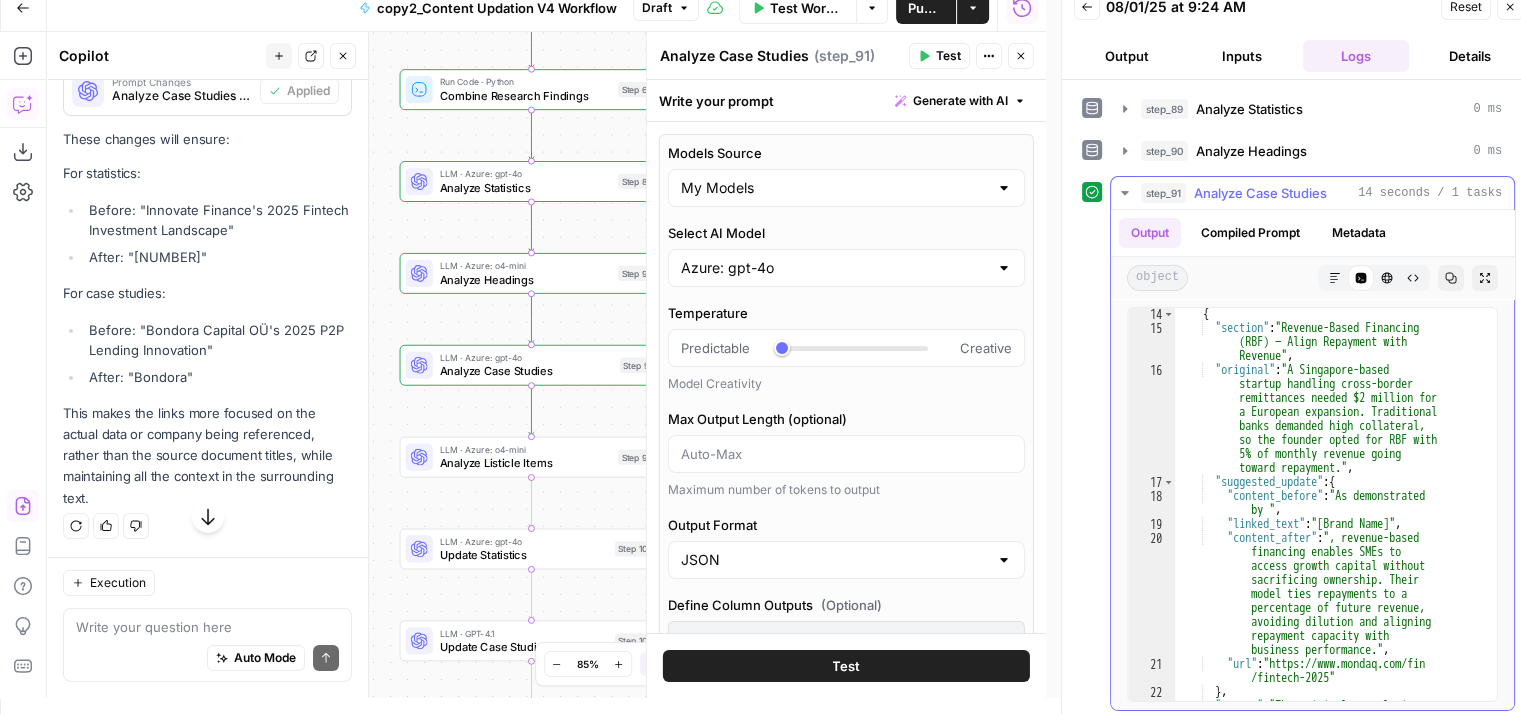 scroll, scrollTop: 640, scrollLeft: 0, axis: vertical 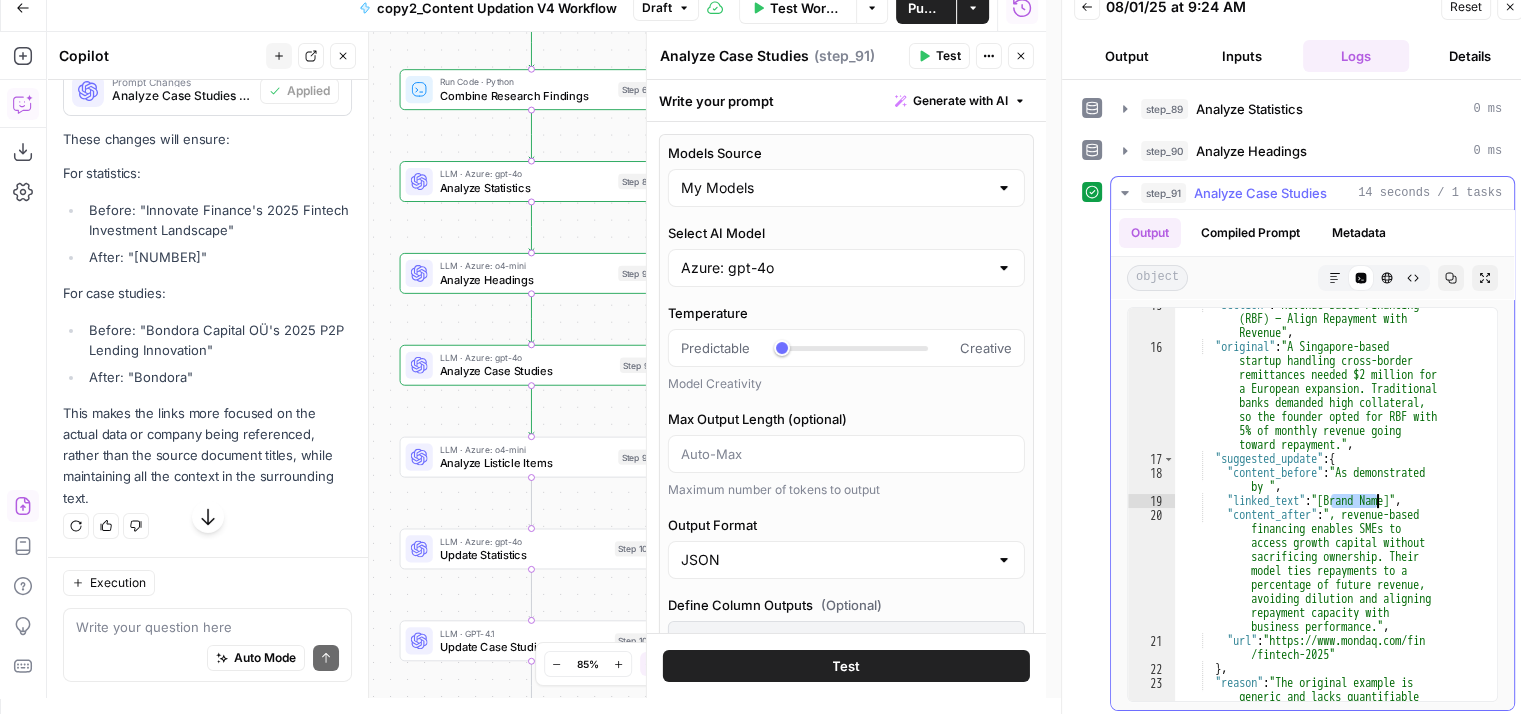 drag, startPoint x: 1332, startPoint y: 495, endPoint x: 1383, endPoint y: 499, distance: 51.156624 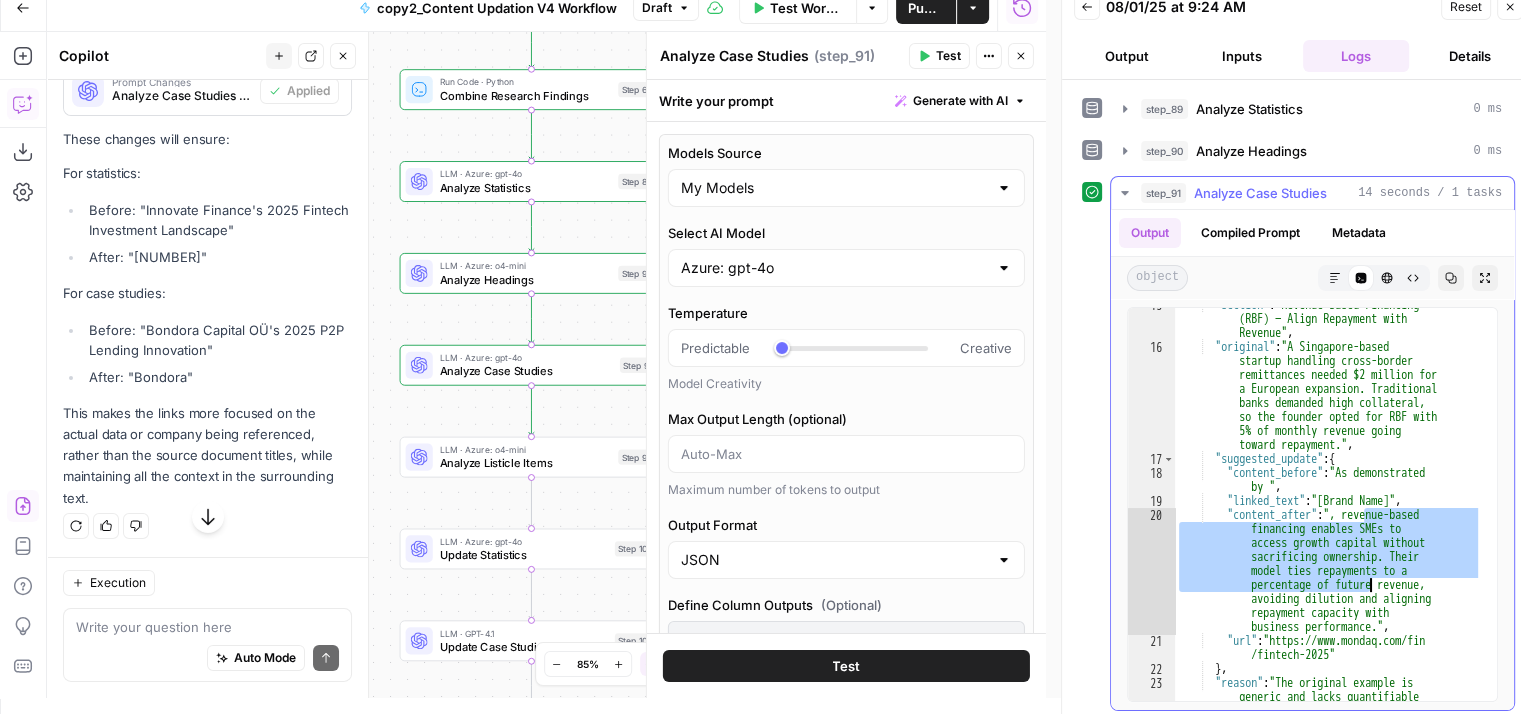 drag, startPoint x: 1360, startPoint y: 507, endPoint x: 1368, endPoint y: 598, distance: 91.350975 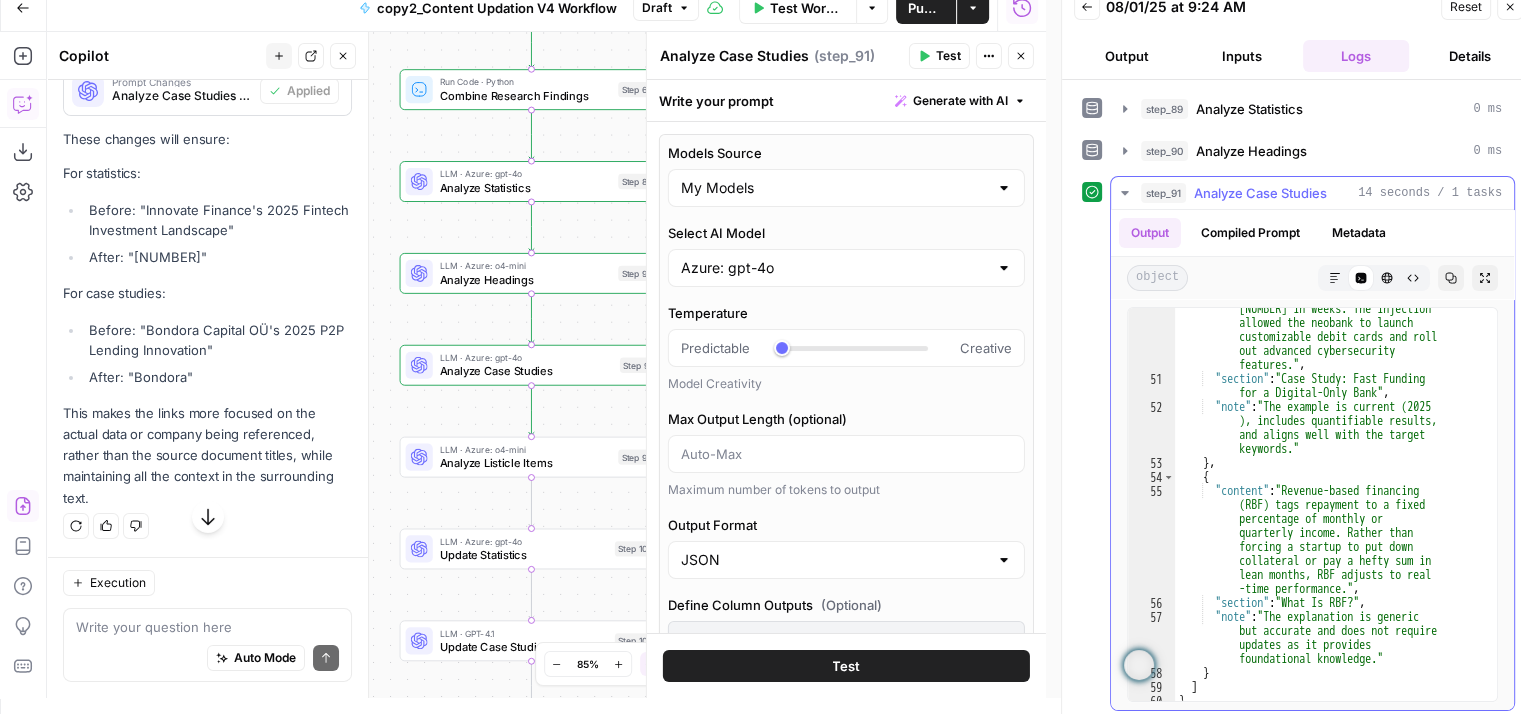 scroll, scrollTop: 2336, scrollLeft: 0, axis: vertical 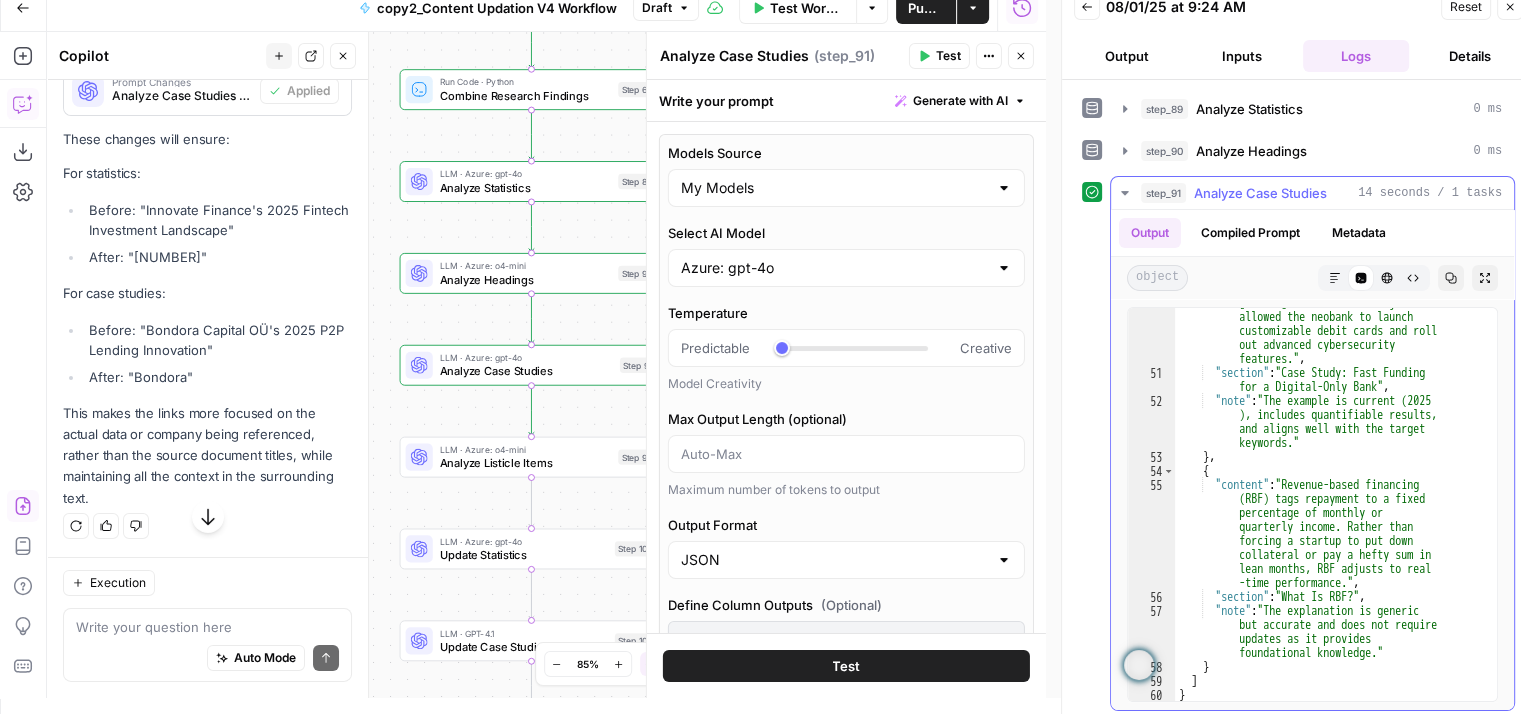 click on "Analyze Case Studies" at bounding box center (1260, 193) 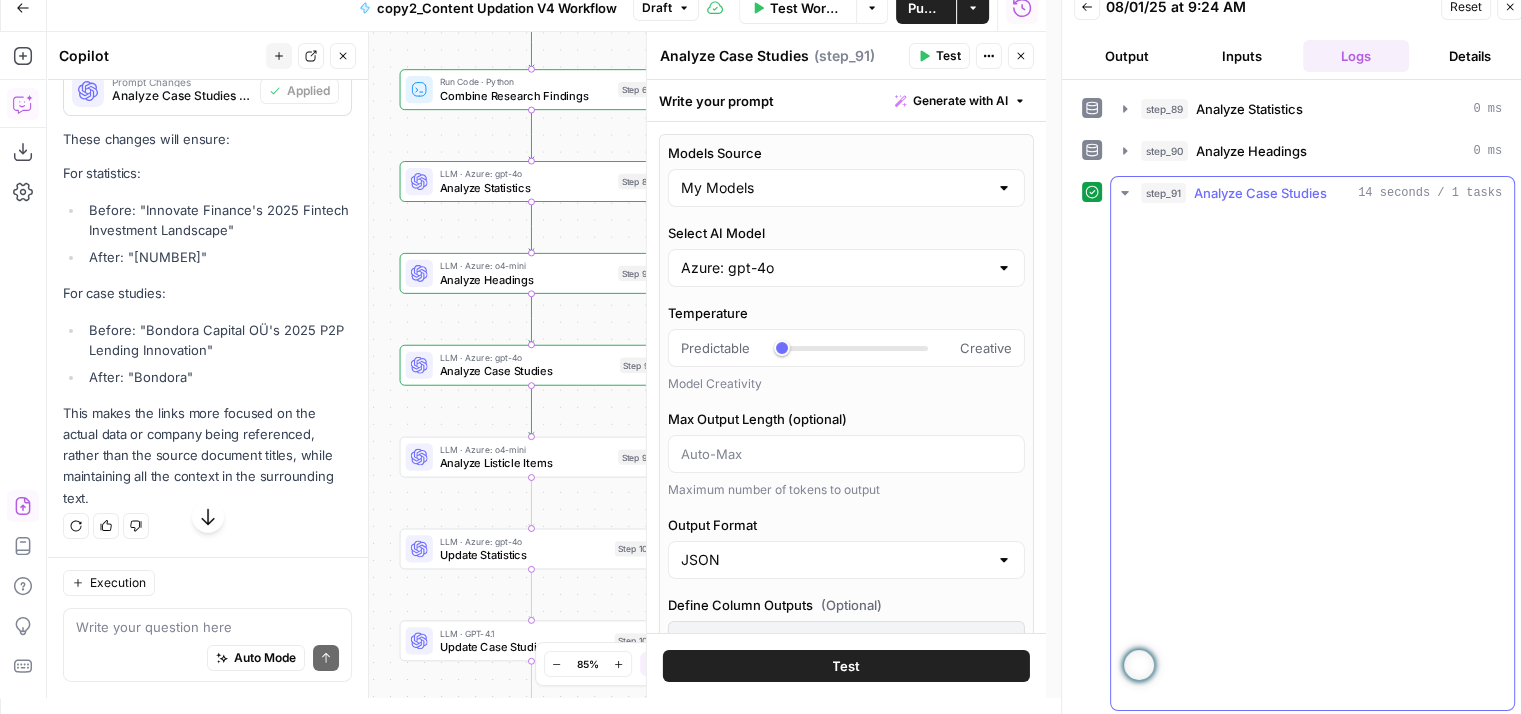 scroll, scrollTop: 16, scrollLeft: 0, axis: vertical 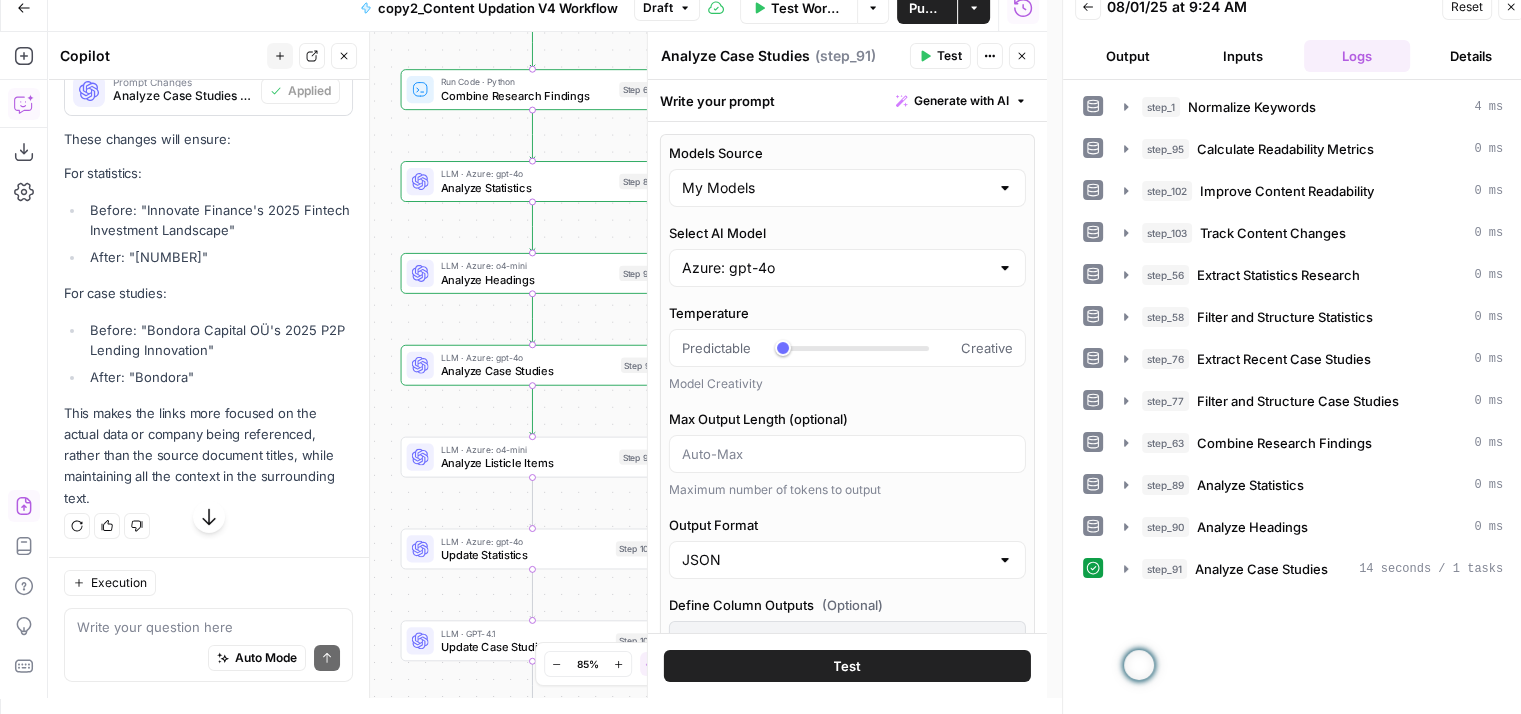 click 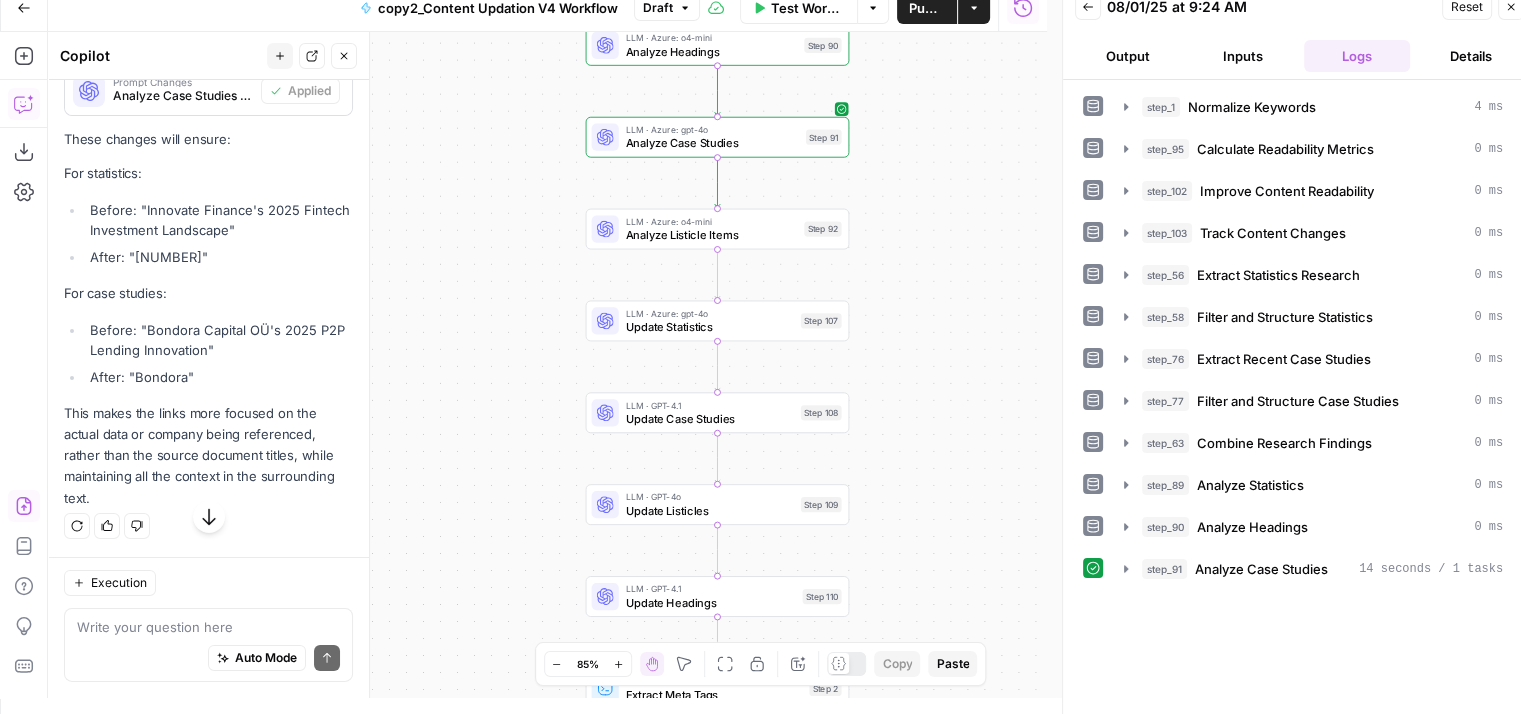 drag, startPoint x: 788, startPoint y: 325, endPoint x: 974, endPoint y: 96, distance: 295.02032 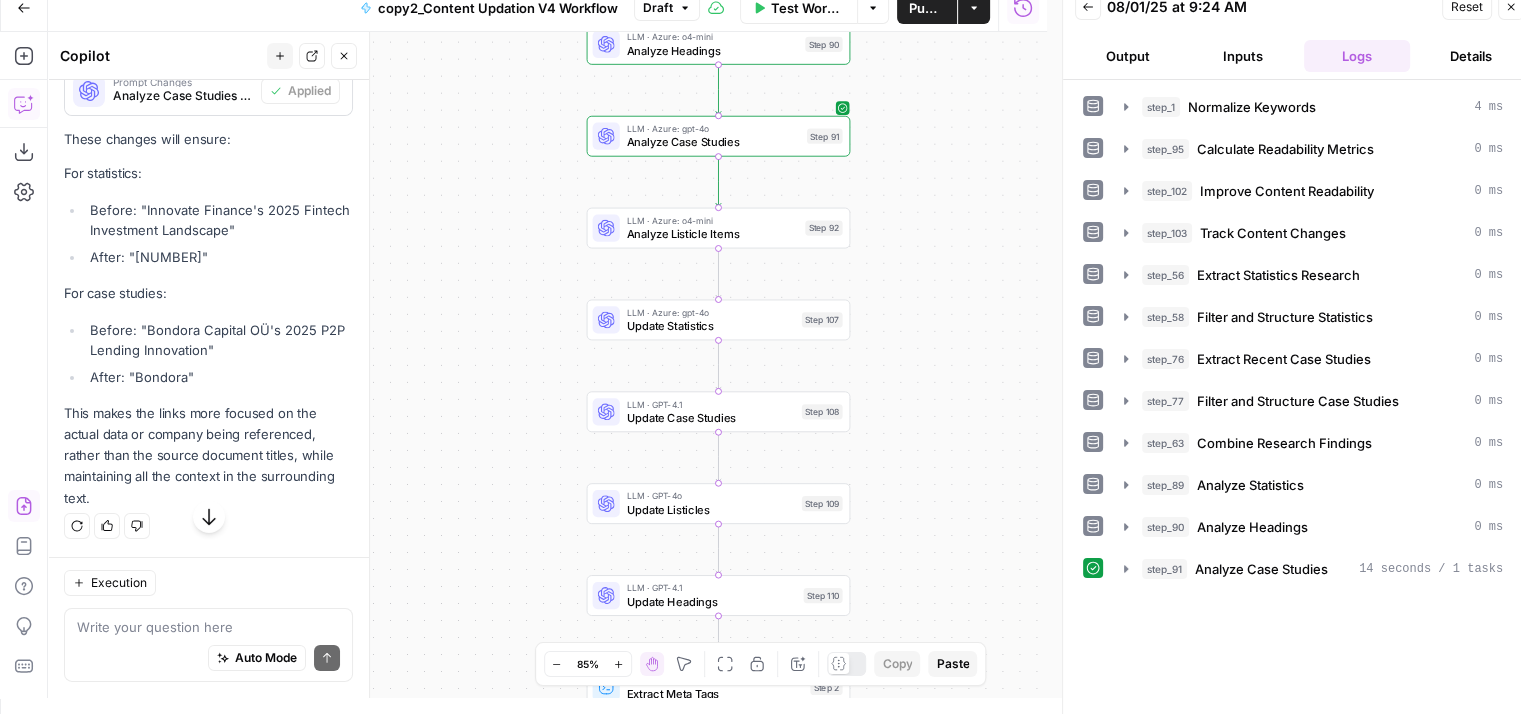 drag, startPoint x: 910, startPoint y: 278, endPoint x: 908, endPoint y: 237, distance: 41.04875 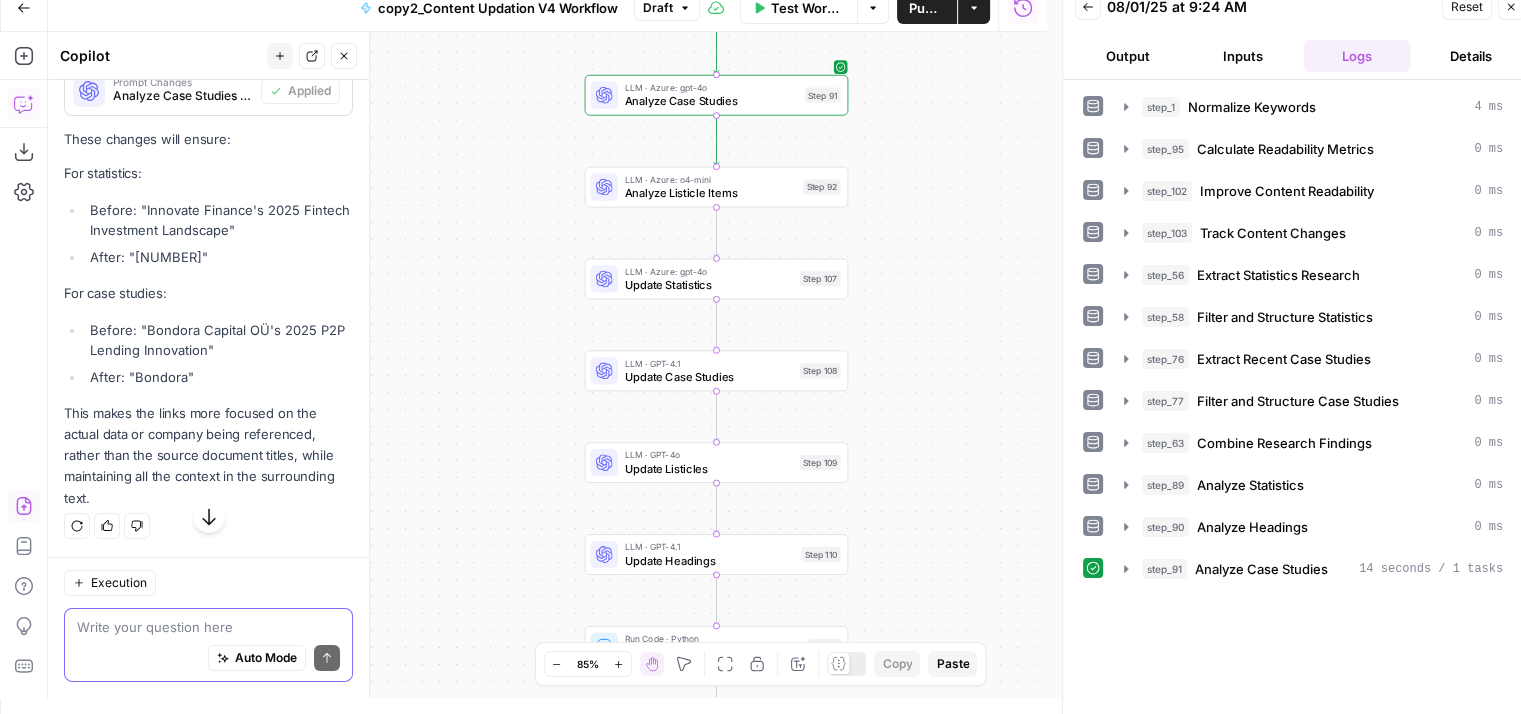 click at bounding box center [208, 627] 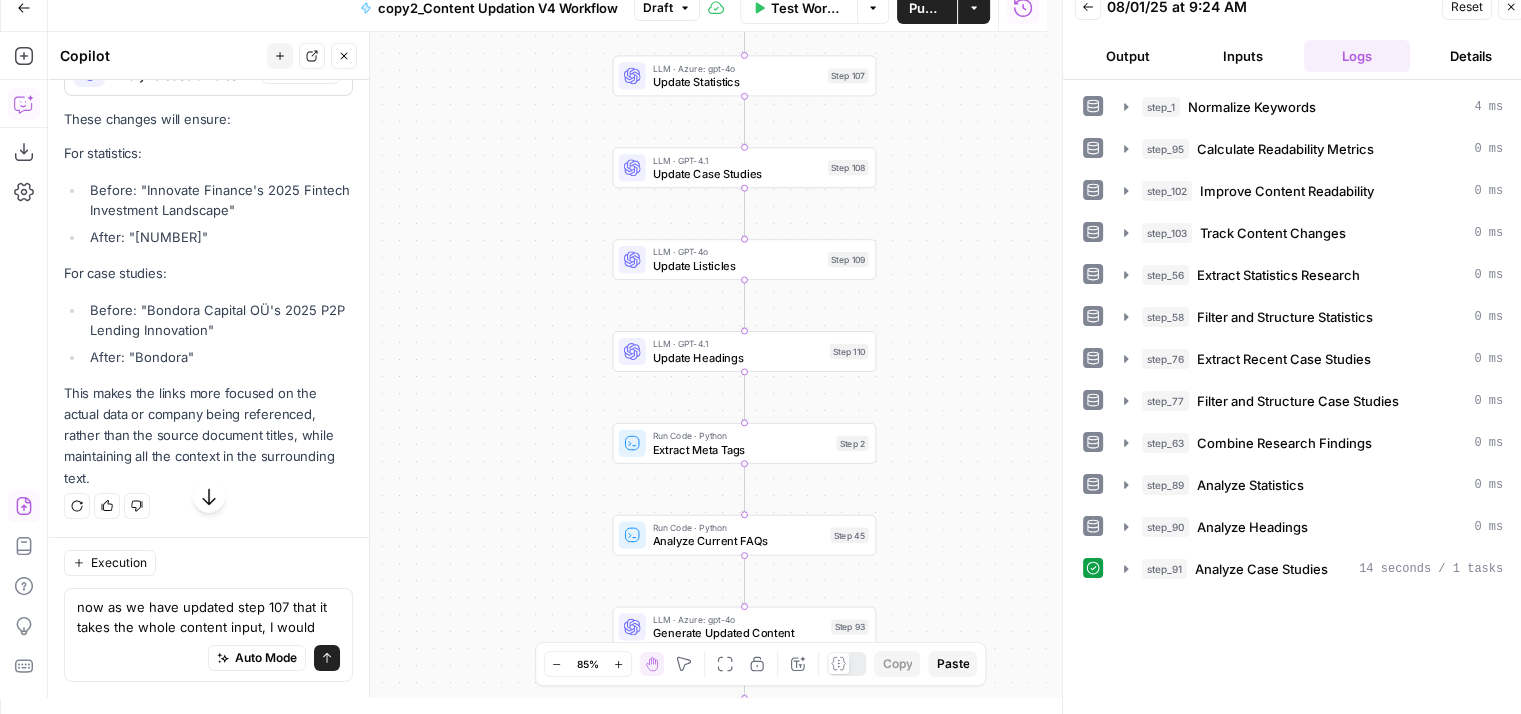 drag, startPoint x: 500, startPoint y: 443, endPoint x: 529, endPoint y: 229, distance: 215.95601 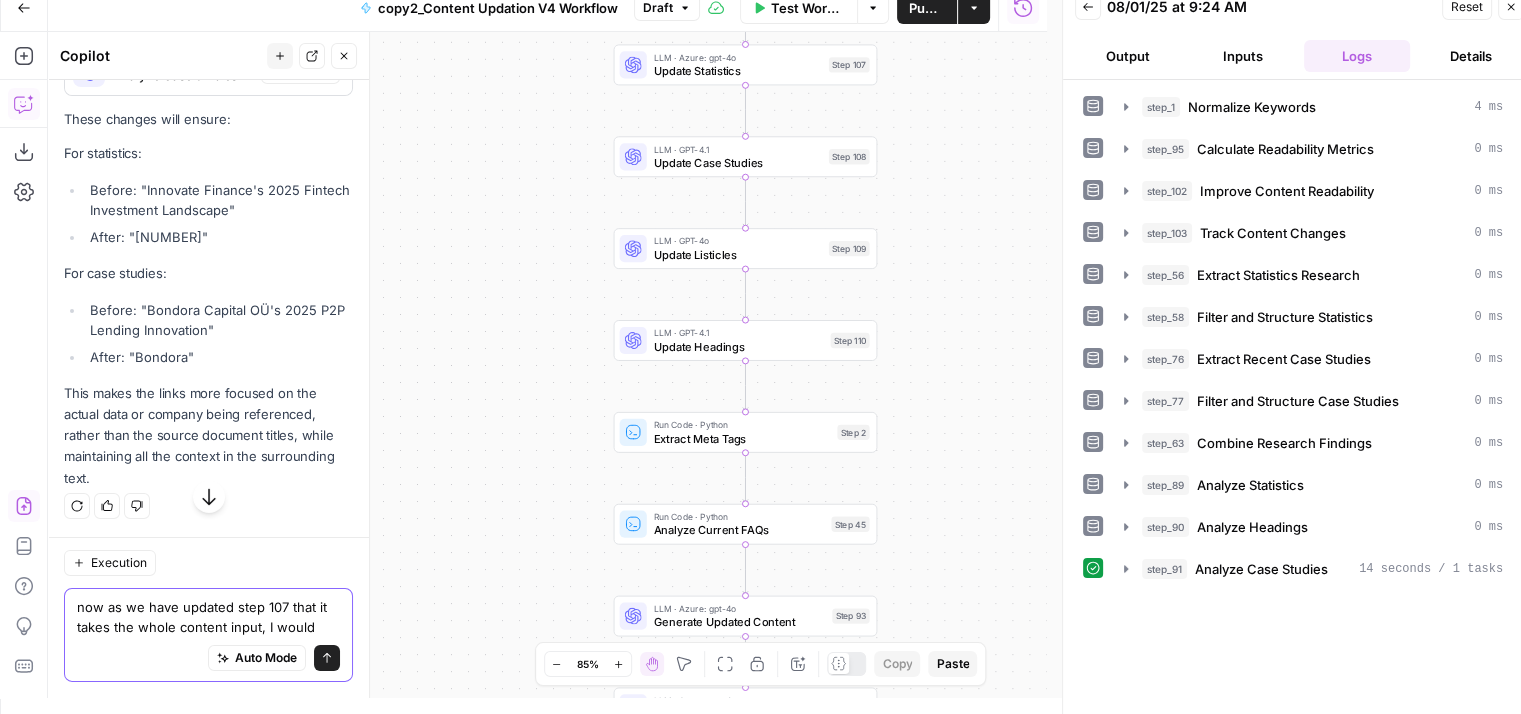 click on "now as we have updated step 107 that it takes the whole content input, I would" at bounding box center (208, 617) 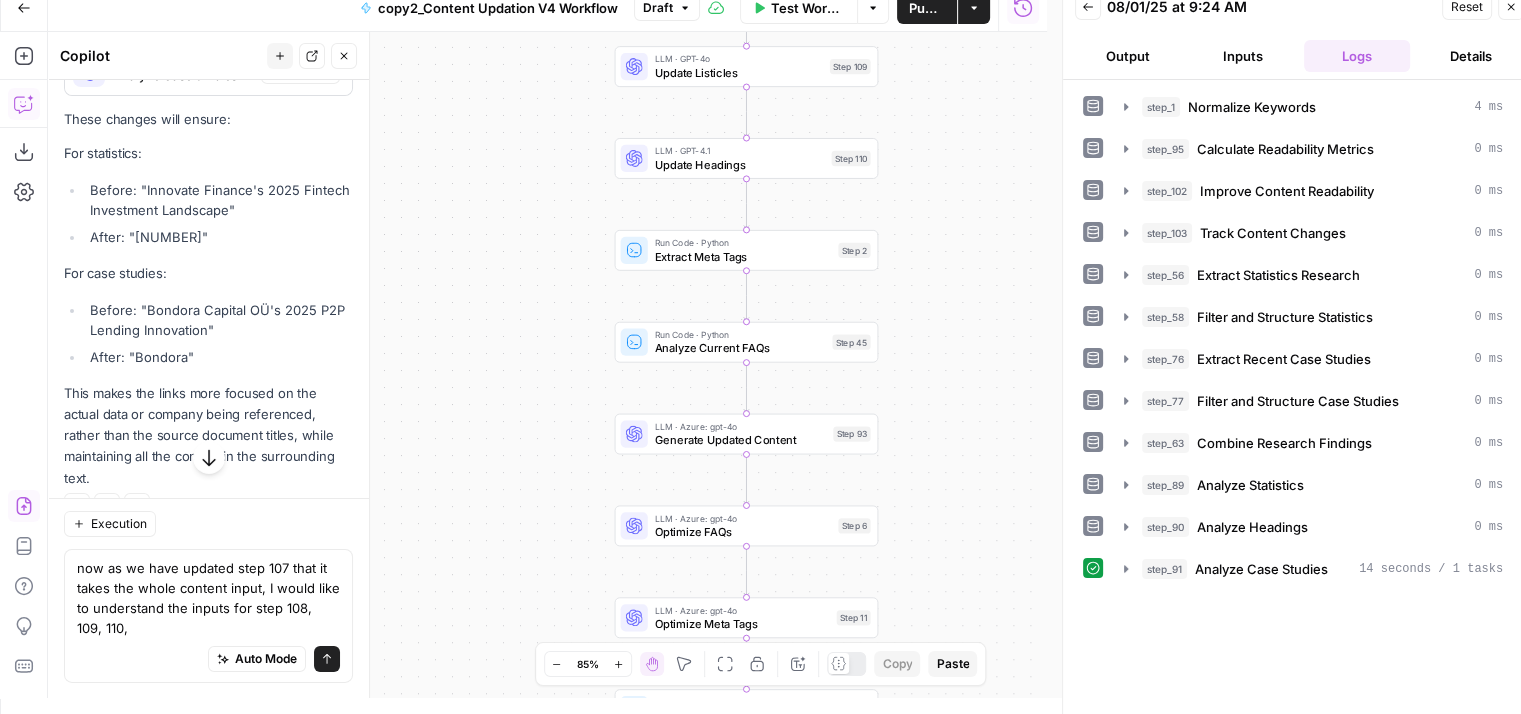 drag, startPoint x: 564, startPoint y: 515, endPoint x: 568, endPoint y: 330, distance: 185.04324 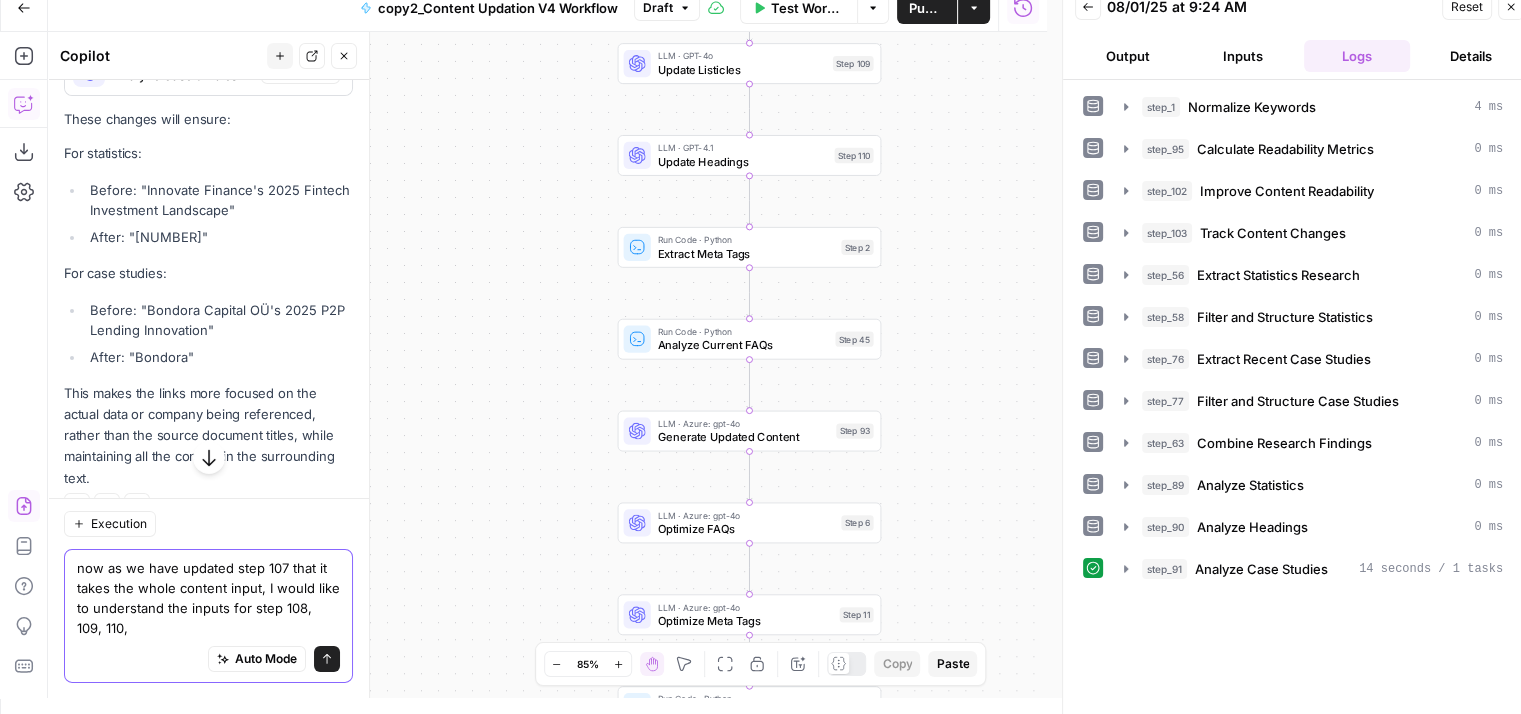 click on "now as we have updated step 107 that it takes the whole content input, I would like to understand the inputs for step 108, 109, 110," at bounding box center (208, 597) 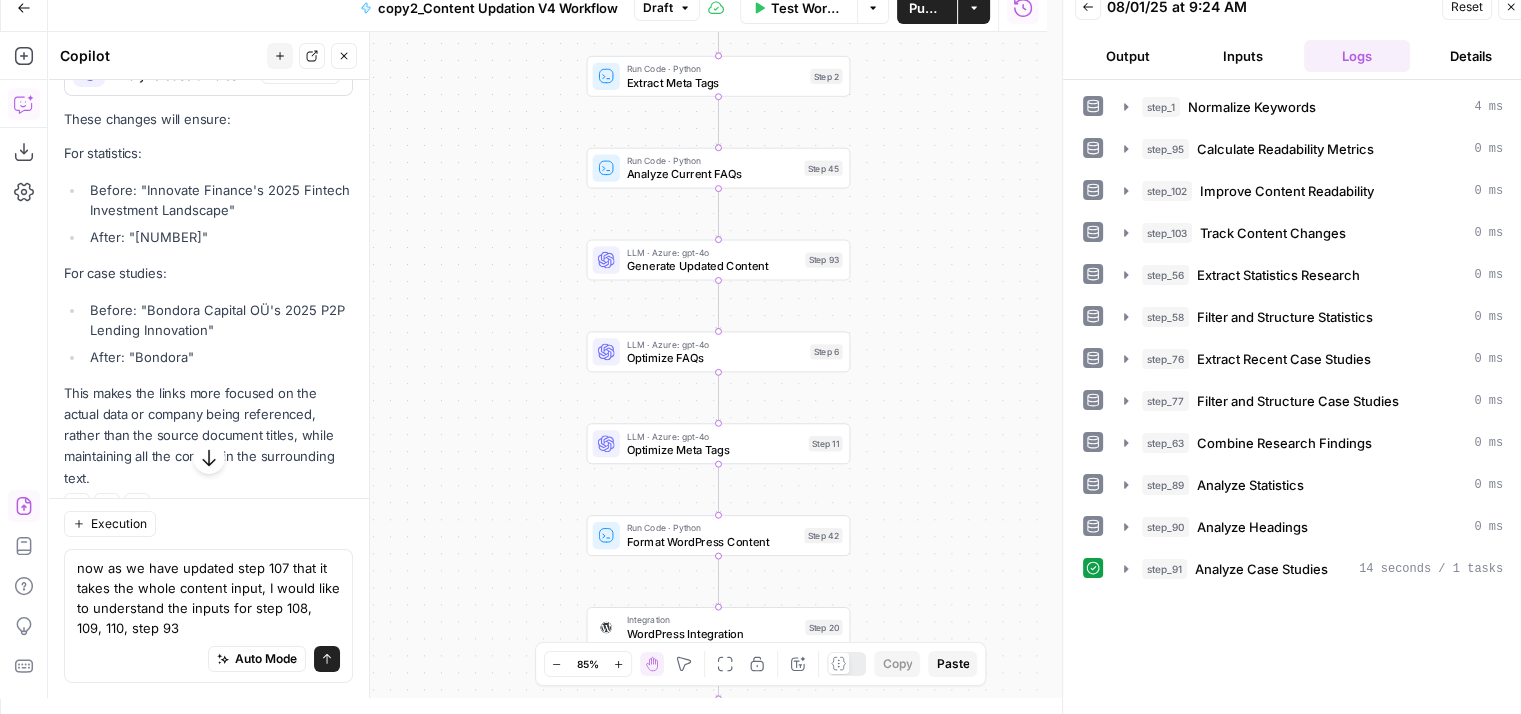 drag, startPoint x: 594, startPoint y: 505, endPoint x: 565, endPoint y: 241, distance: 265.588 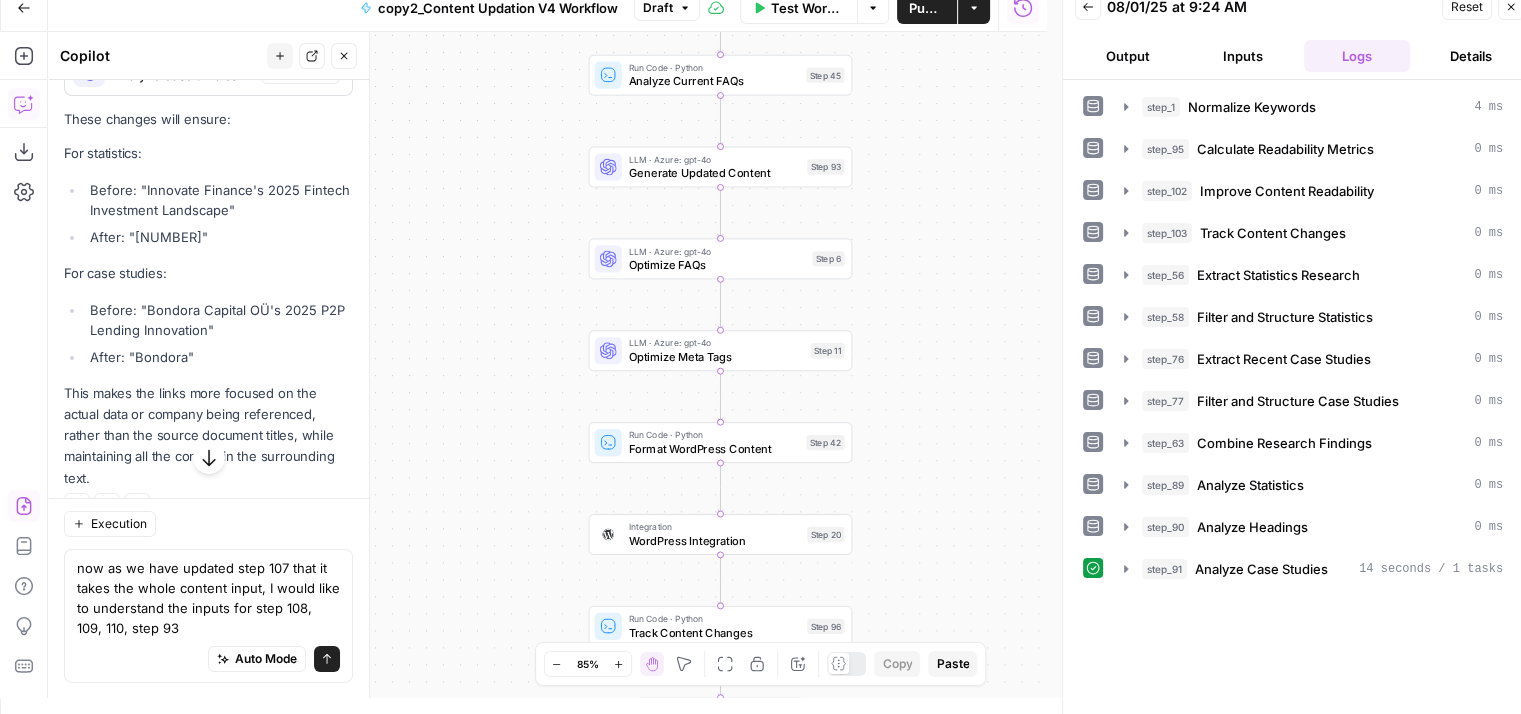 drag, startPoint x: 530, startPoint y: 425, endPoint x: 543, endPoint y: 386, distance: 41.109608 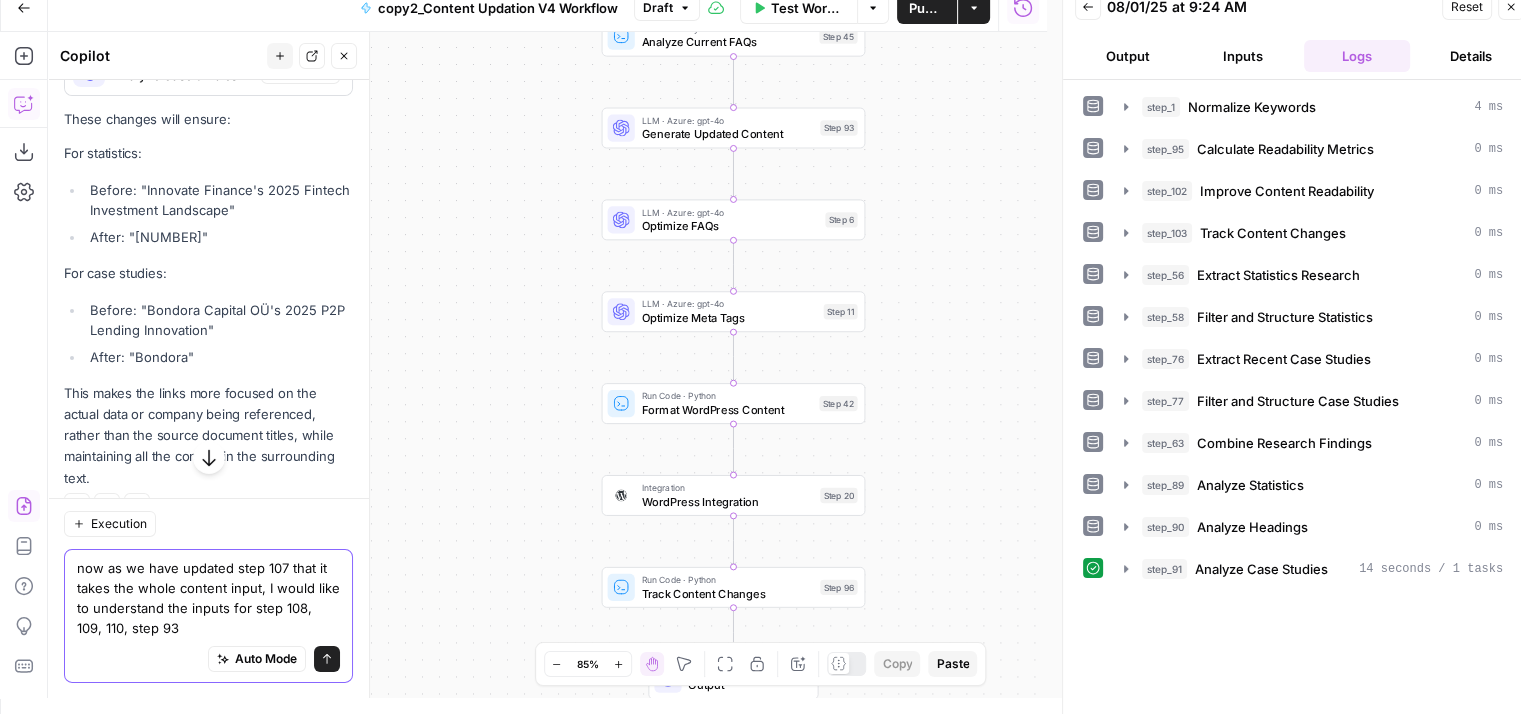 click on "now as we have updated step 107 that it takes the whole content input, I would like to understand the inputs for step 108, 109, 110, step 93" at bounding box center (208, 597) 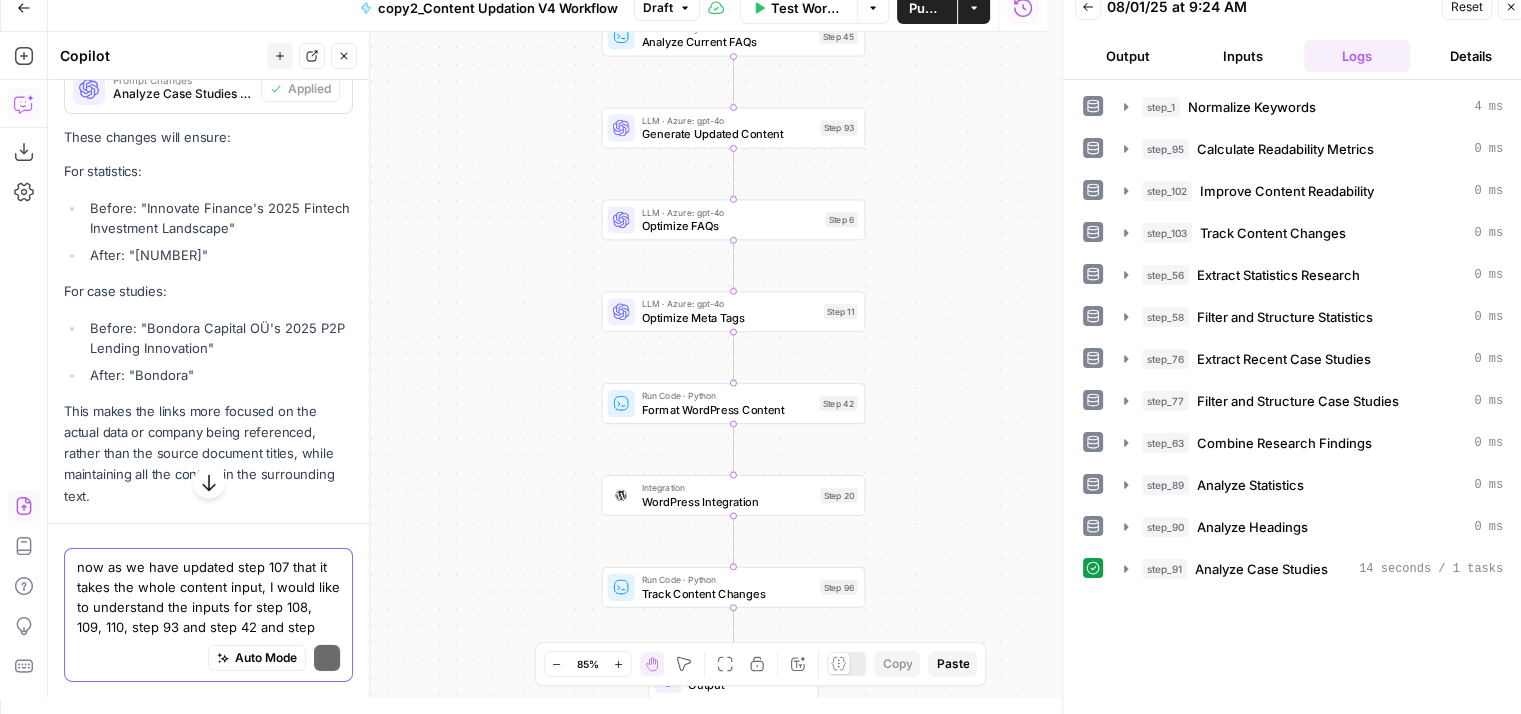 scroll, scrollTop: 6272, scrollLeft: 0, axis: vertical 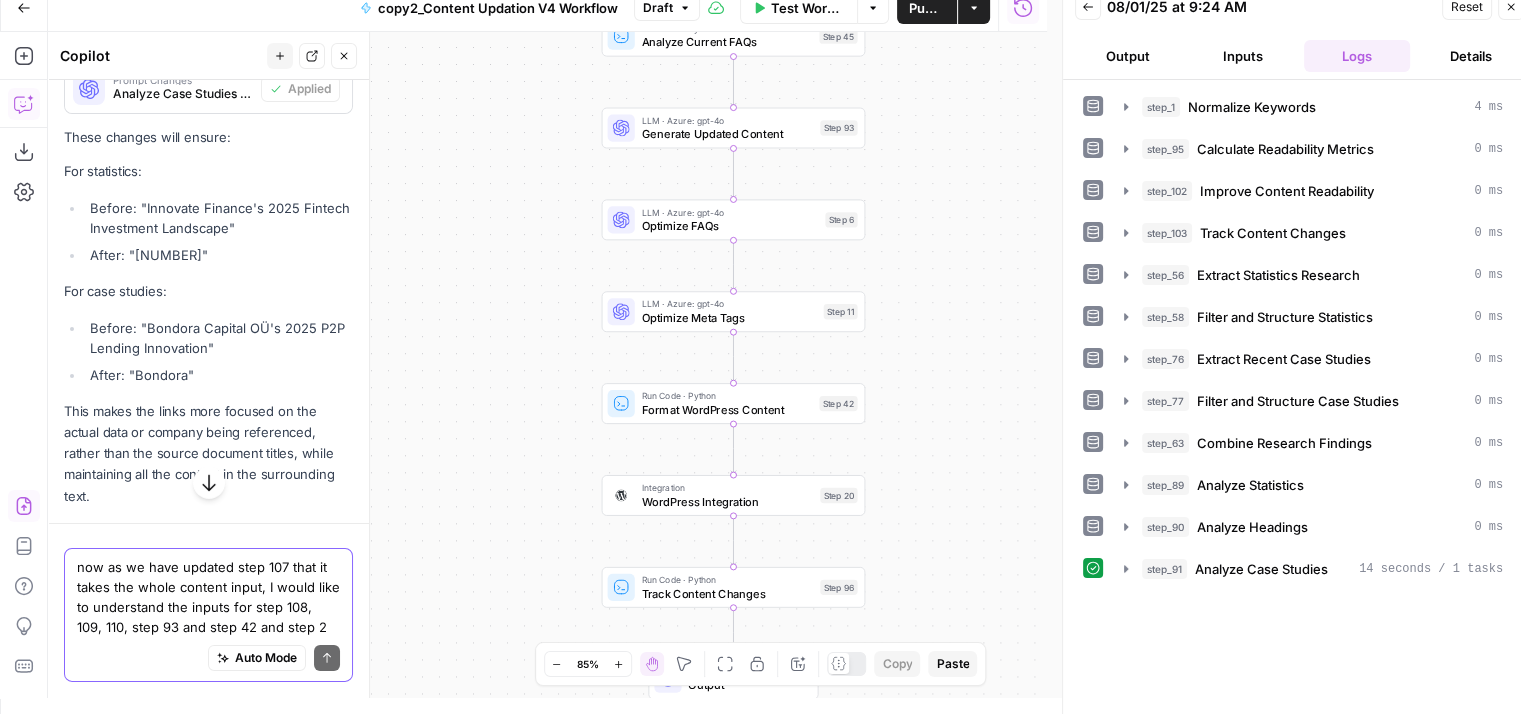 type on "now as we have updated step 107 that it takes the whole content input, I would like to understand the inputs for step 108, 109, 110, step 93 and step 42 and step 20" 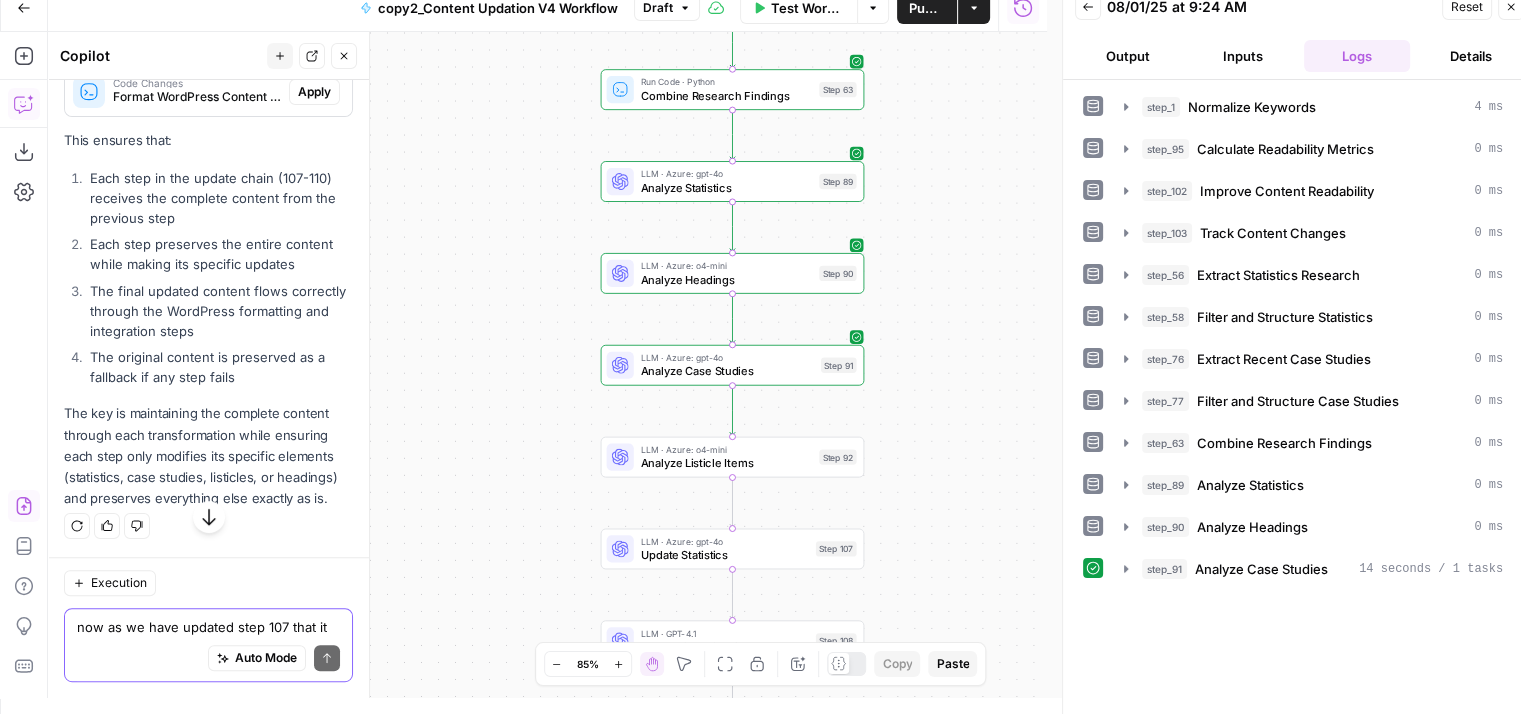 scroll, scrollTop: 8832, scrollLeft: 0, axis: vertical 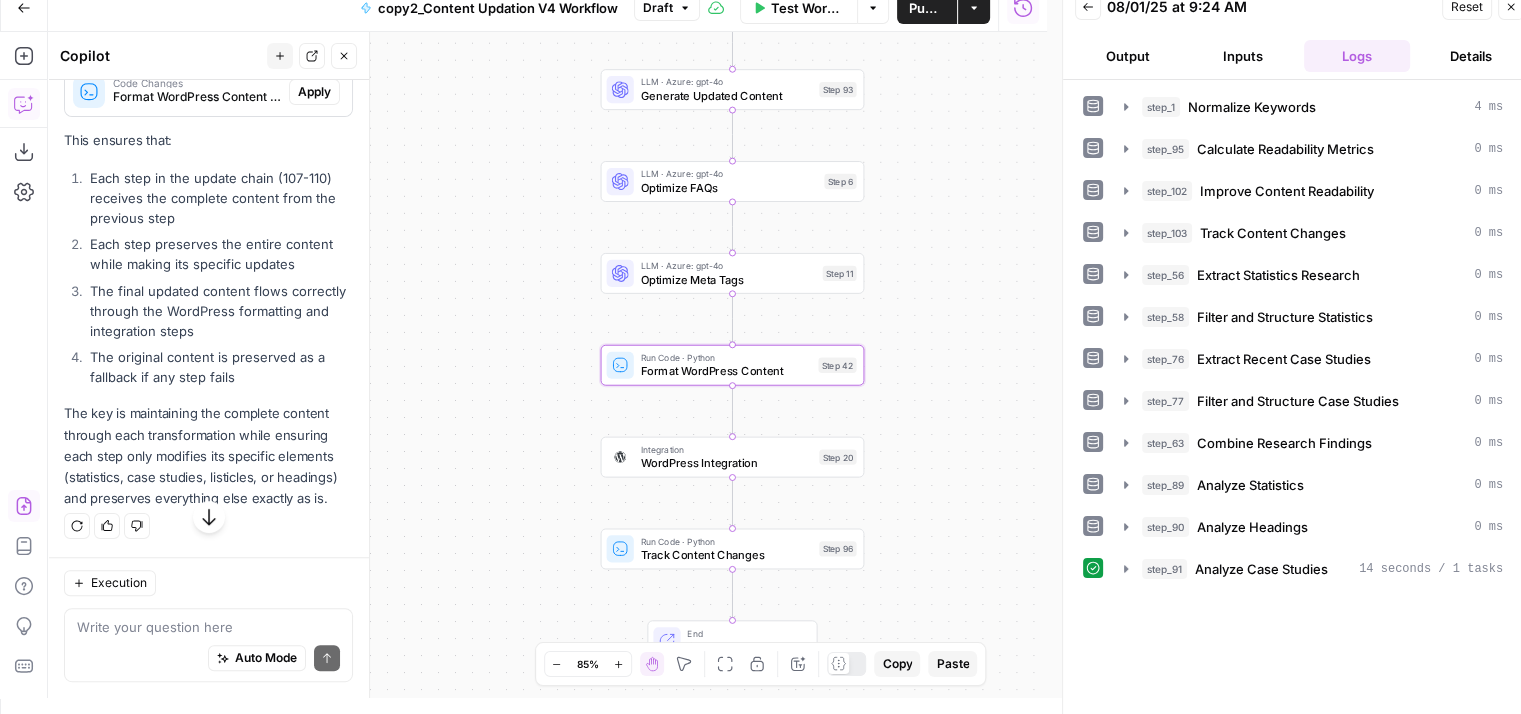 click on "Apply" at bounding box center (314, 92) 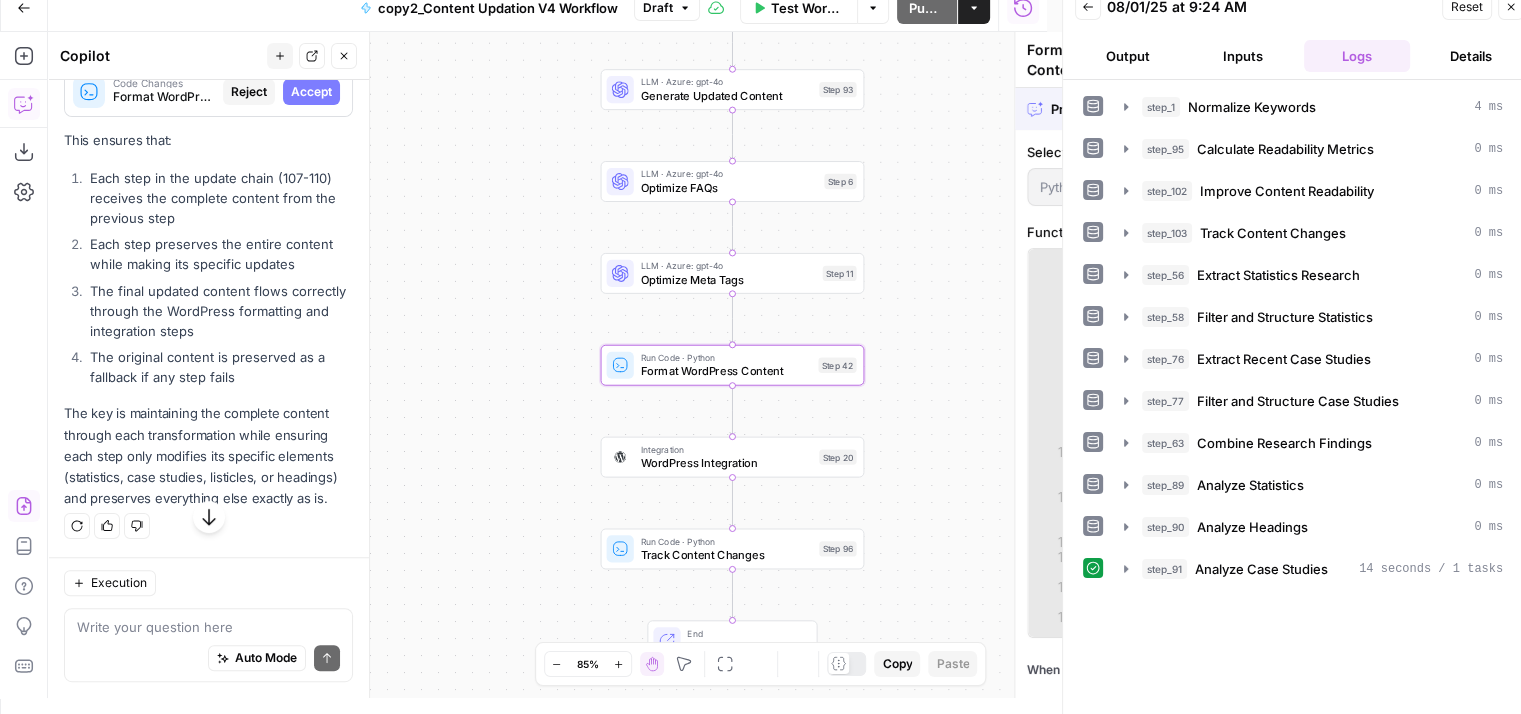 scroll, scrollTop: 8704, scrollLeft: 0, axis: vertical 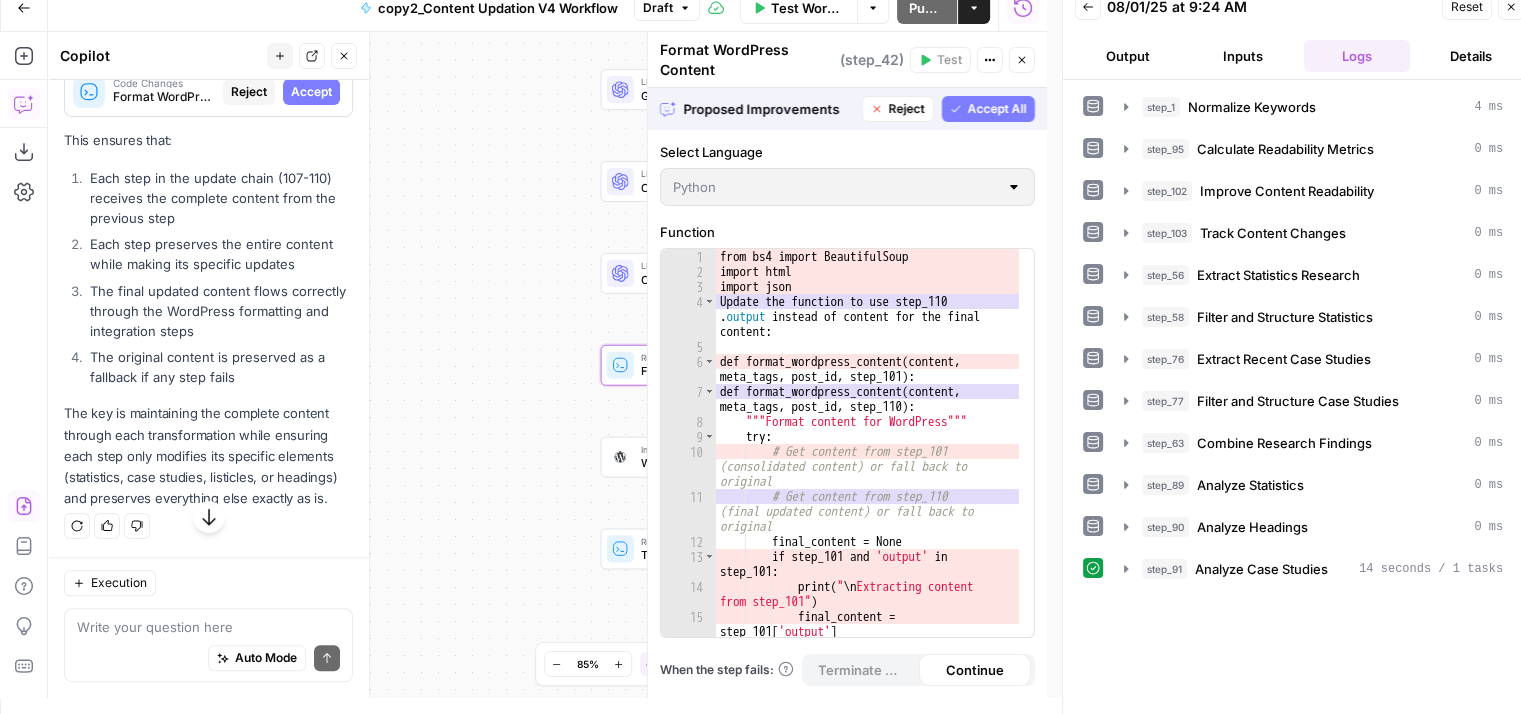 click on "Accept" at bounding box center (311, 92) 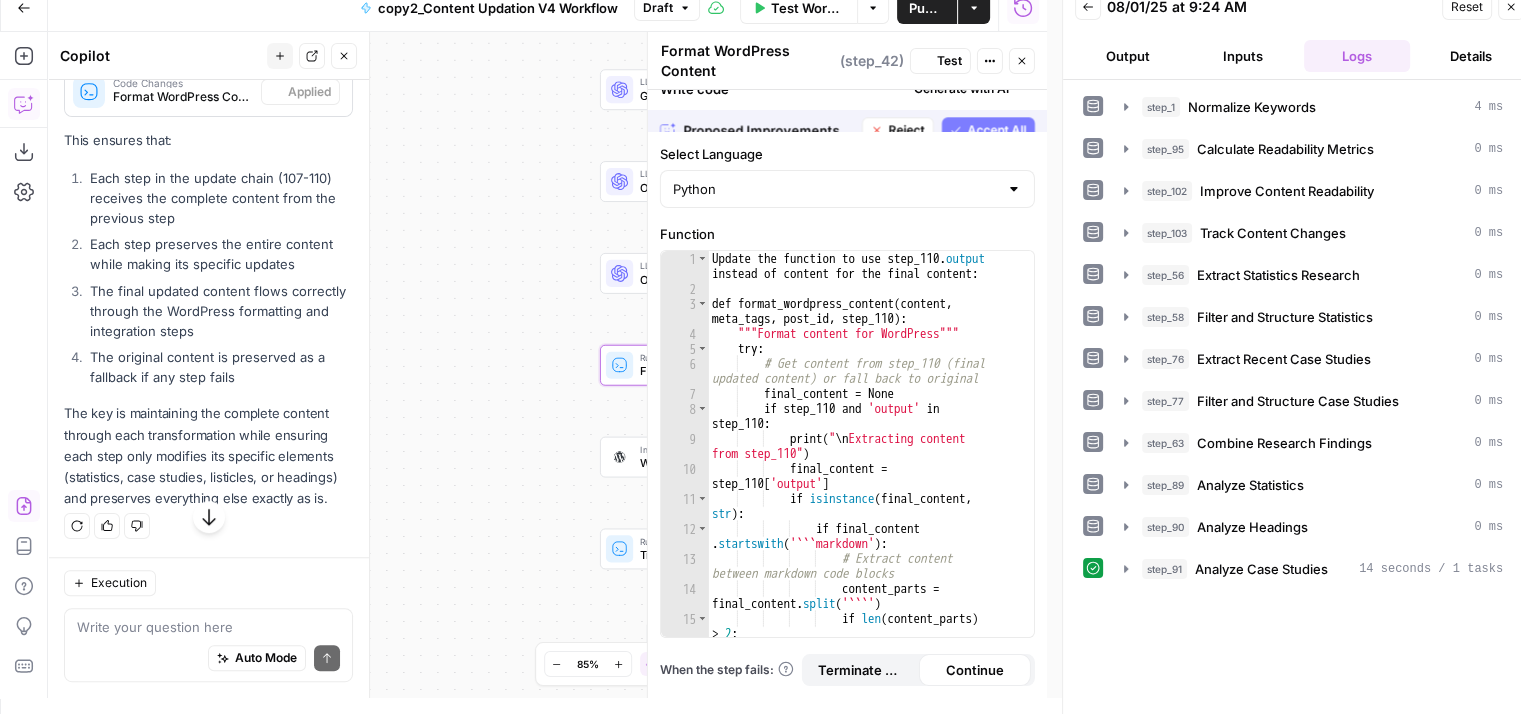 scroll, scrollTop: 8864, scrollLeft: 0, axis: vertical 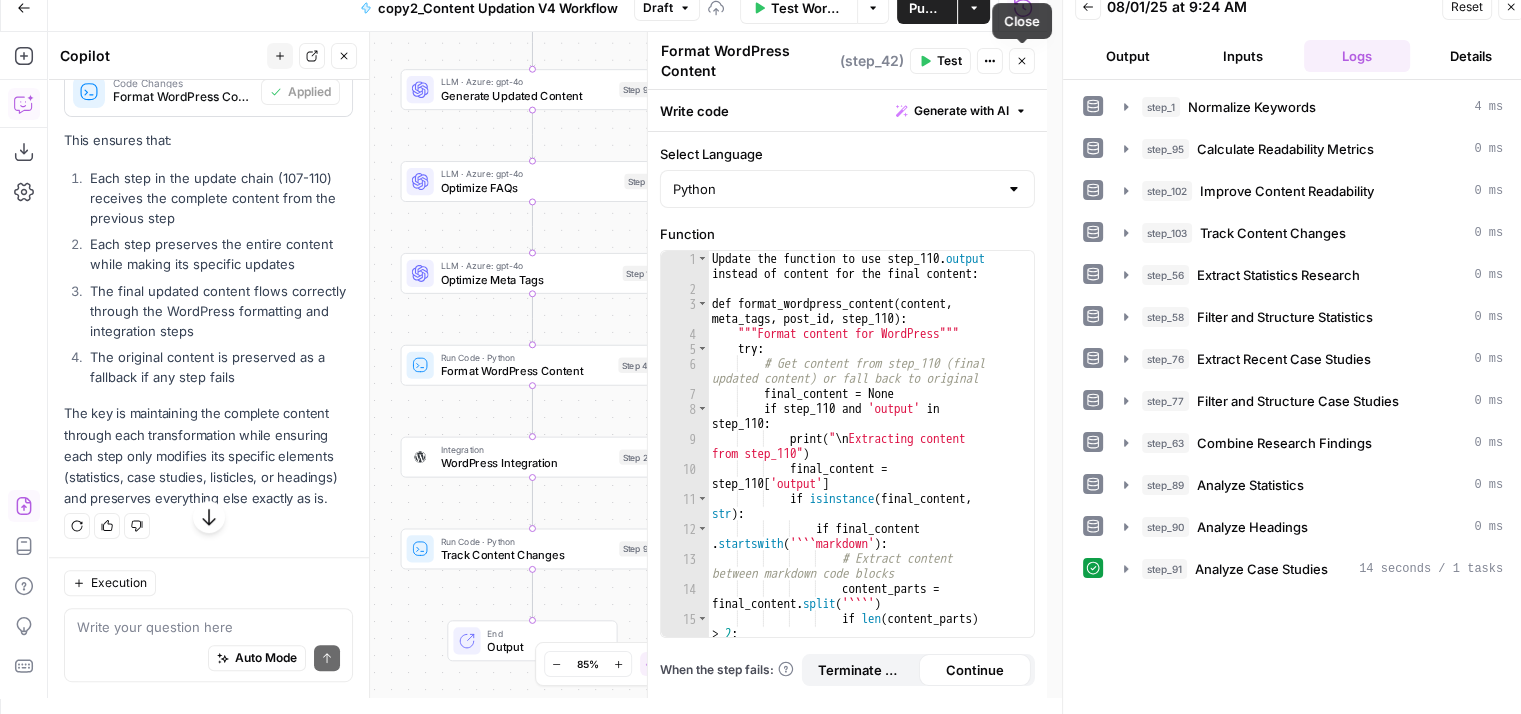 click on "Close" at bounding box center (1022, 61) 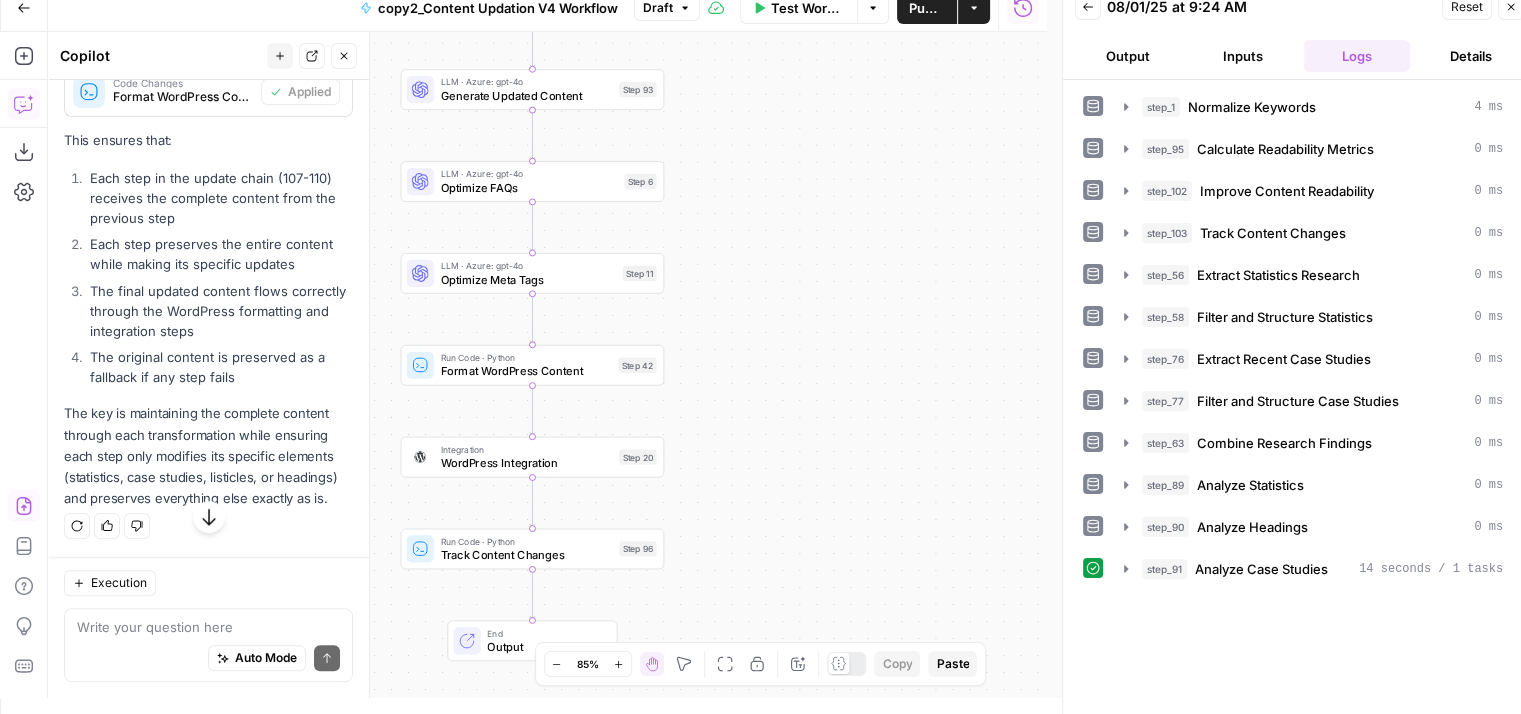 scroll, scrollTop: 8921, scrollLeft: 0, axis: vertical 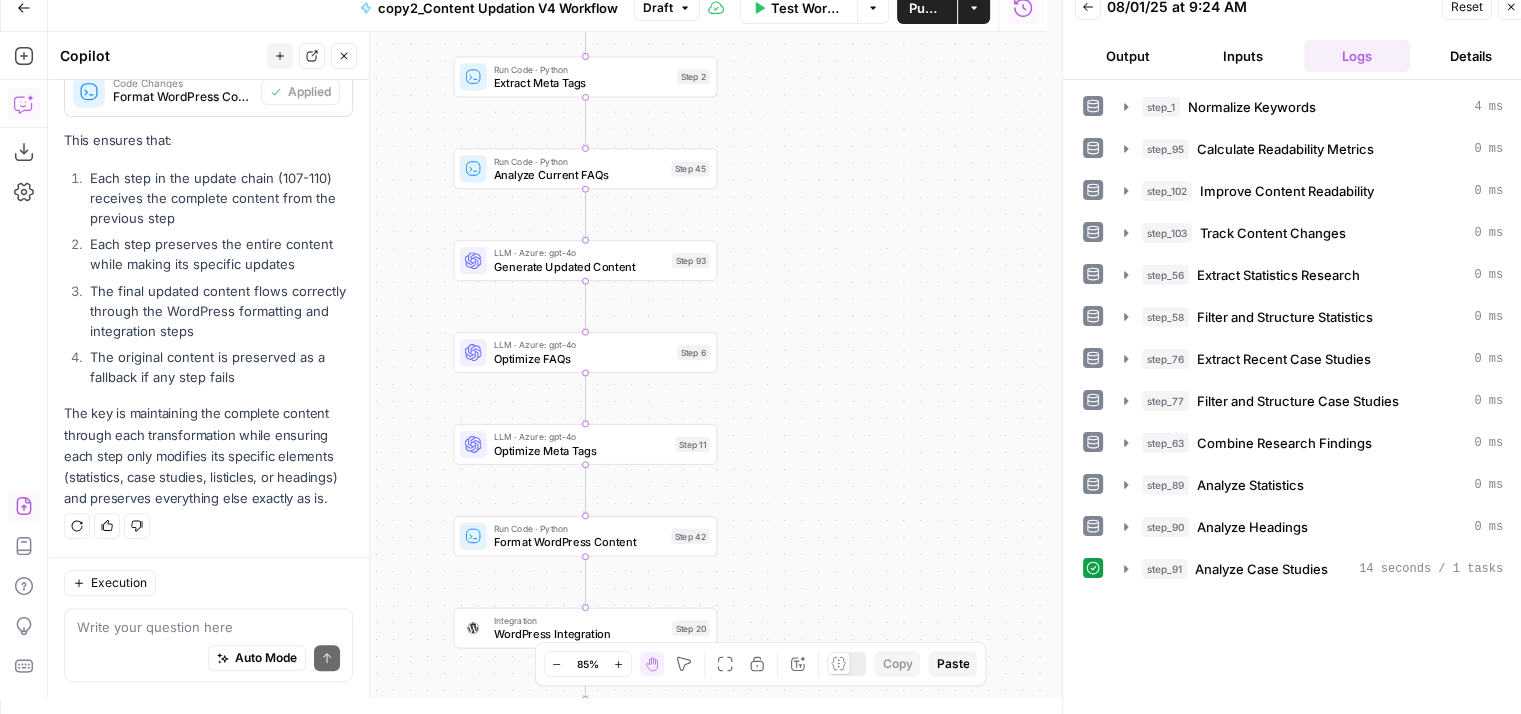 drag, startPoint x: 711, startPoint y: 302, endPoint x: 768, endPoint y: 491, distance: 197.4082 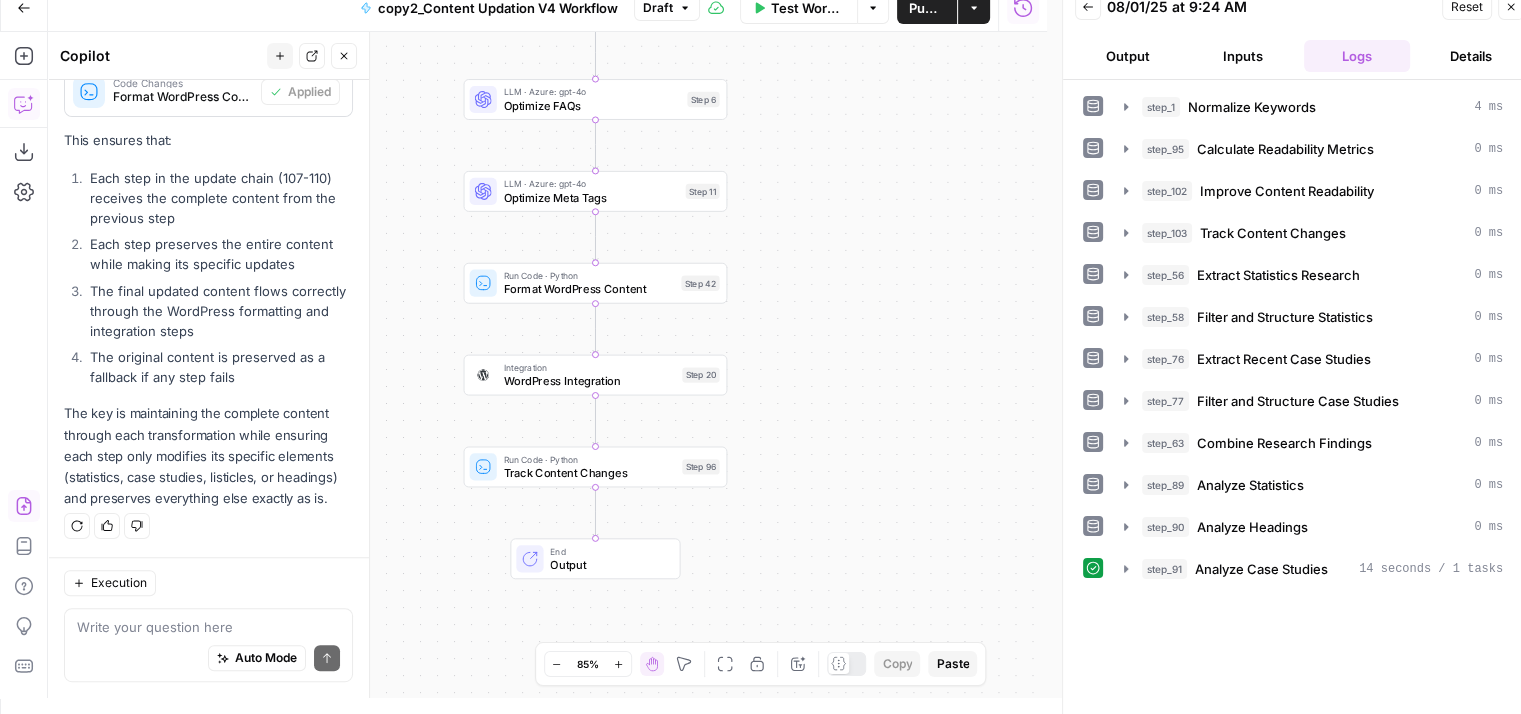 drag, startPoint x: 818, startPoint y: 463, endPoint x: 817, endPoint y: 113, distance: 350.00143 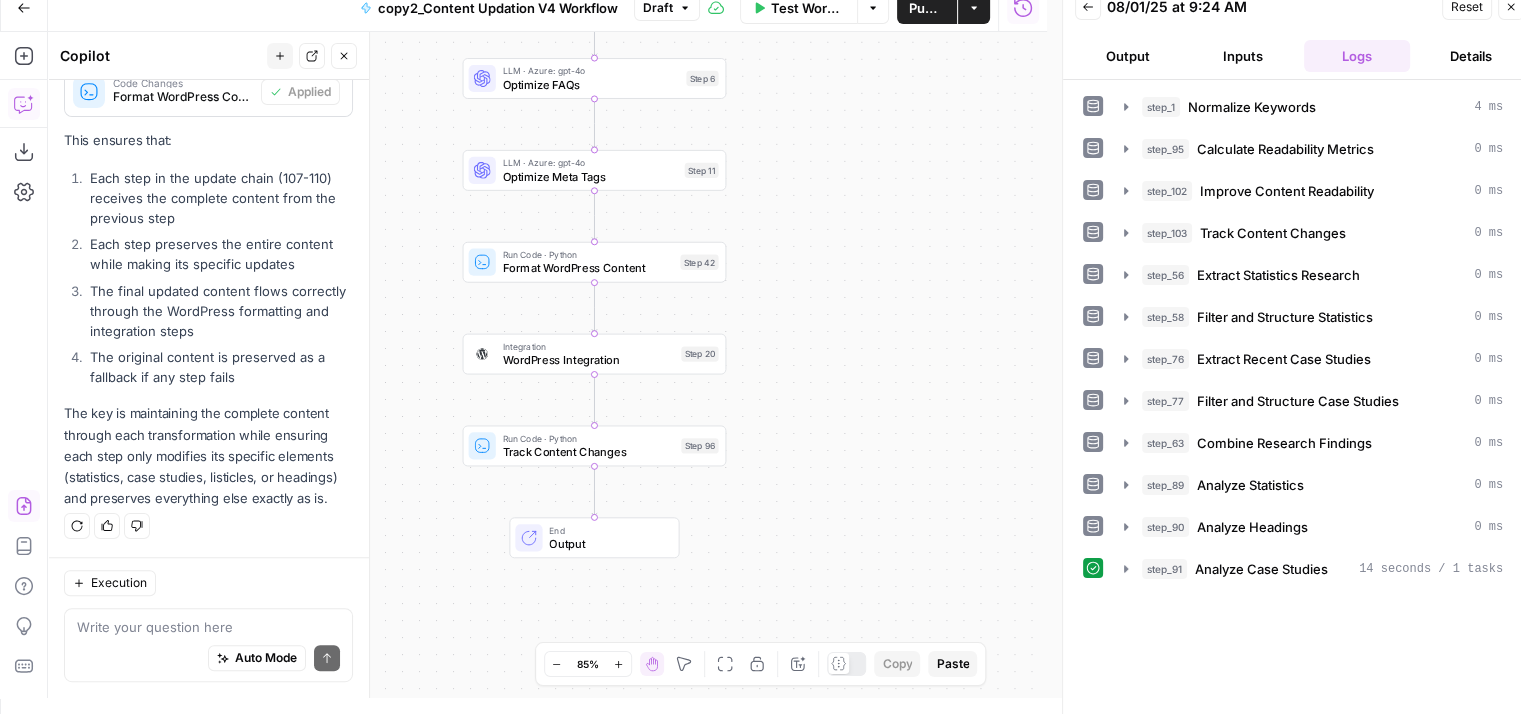 drag, startPoint x: 811, startPoint y: 211, endPoint x: 856, endPoint y: 469, distance: 261.89502 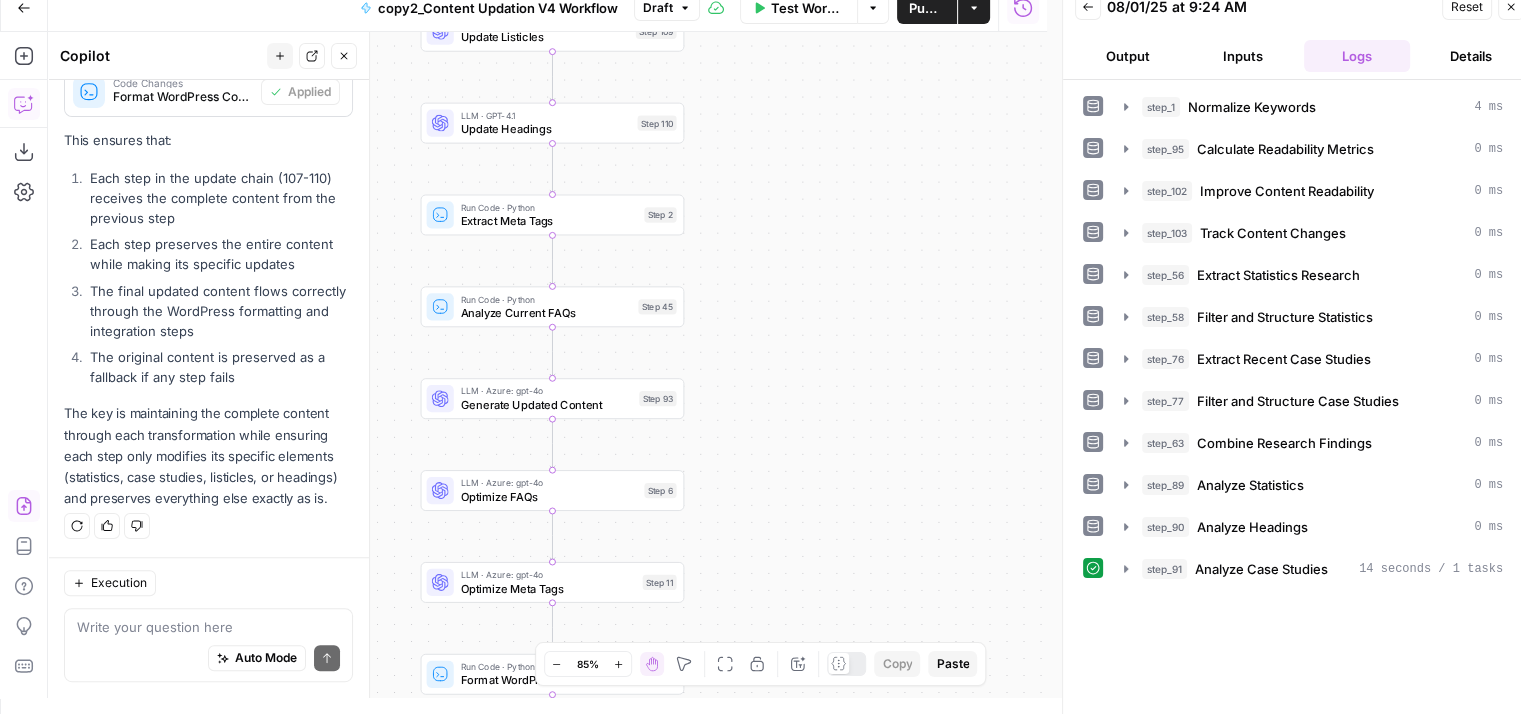 drag, startPoint x: 850, startPoint y: 278, endPoint x: 762, endPoint y: 521, distance: 258.44342 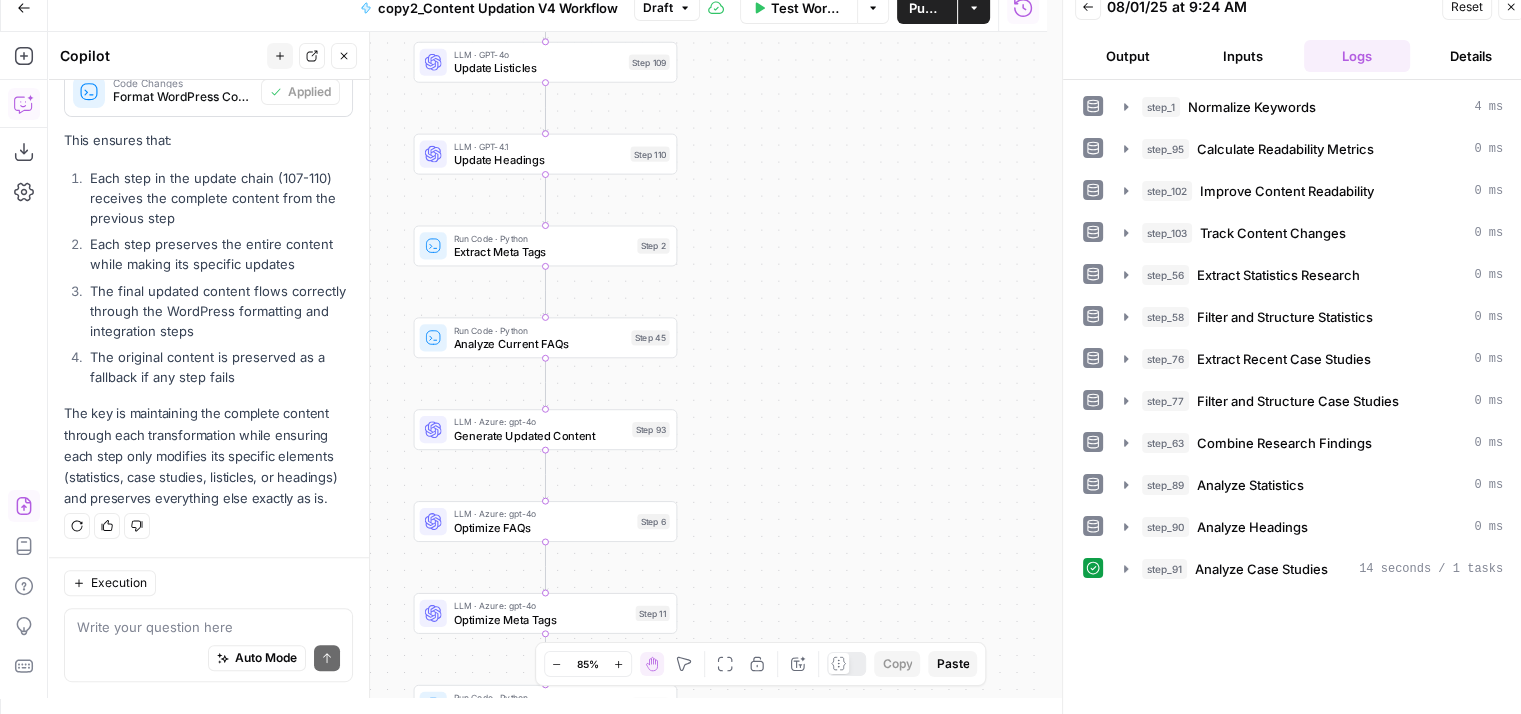 click on "Write your question here Auto Mode Send" at bounding box center [208, 645] 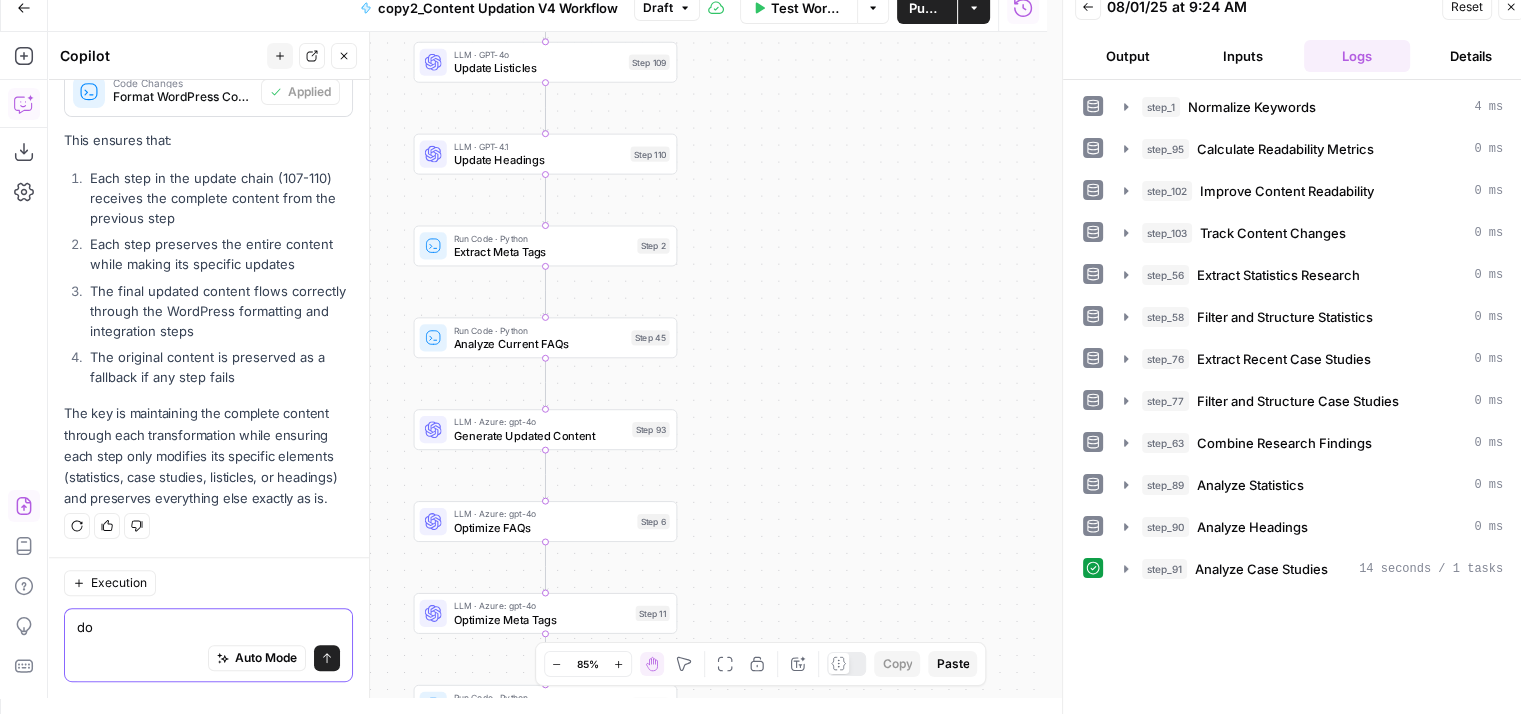 type on "d" 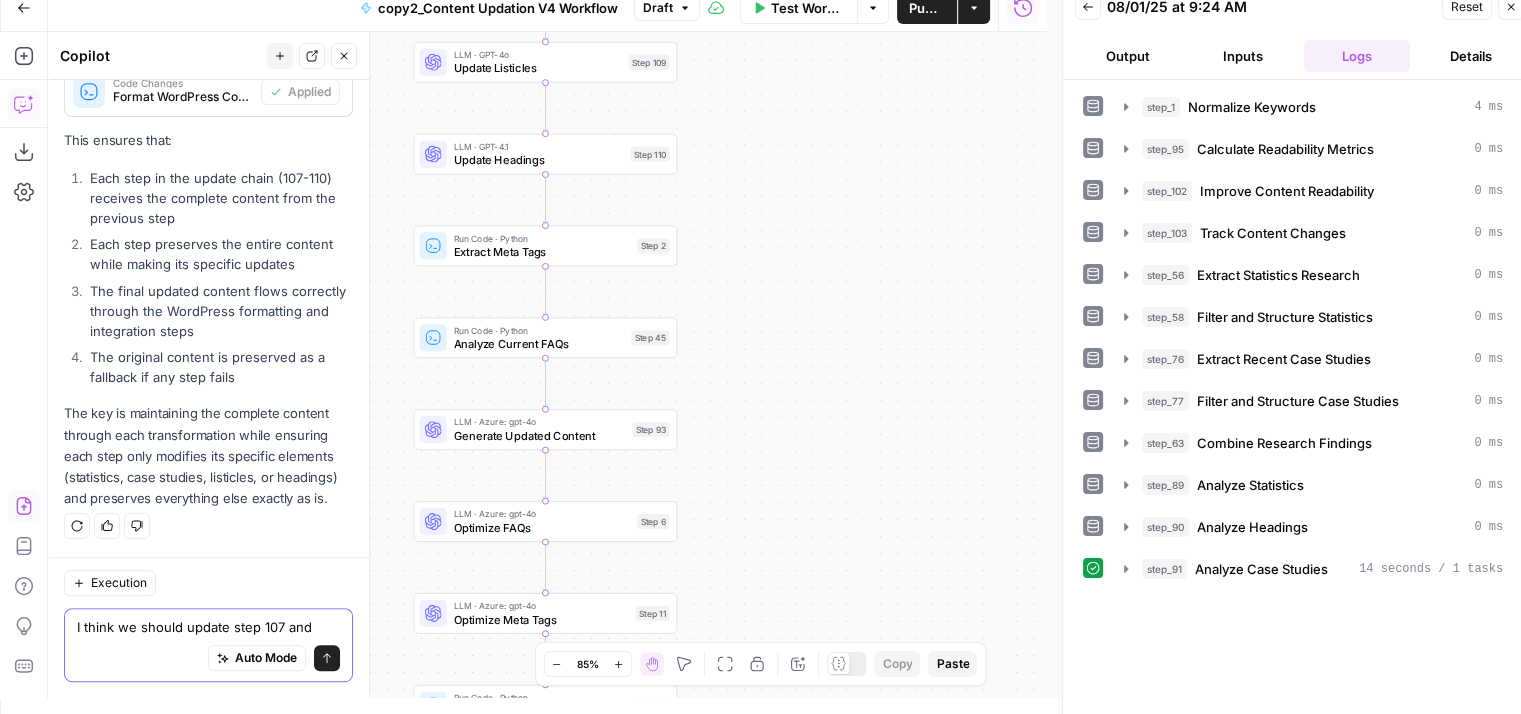 scroll, scrollTop: 8941, scrollLeft: 0, axis: vertical 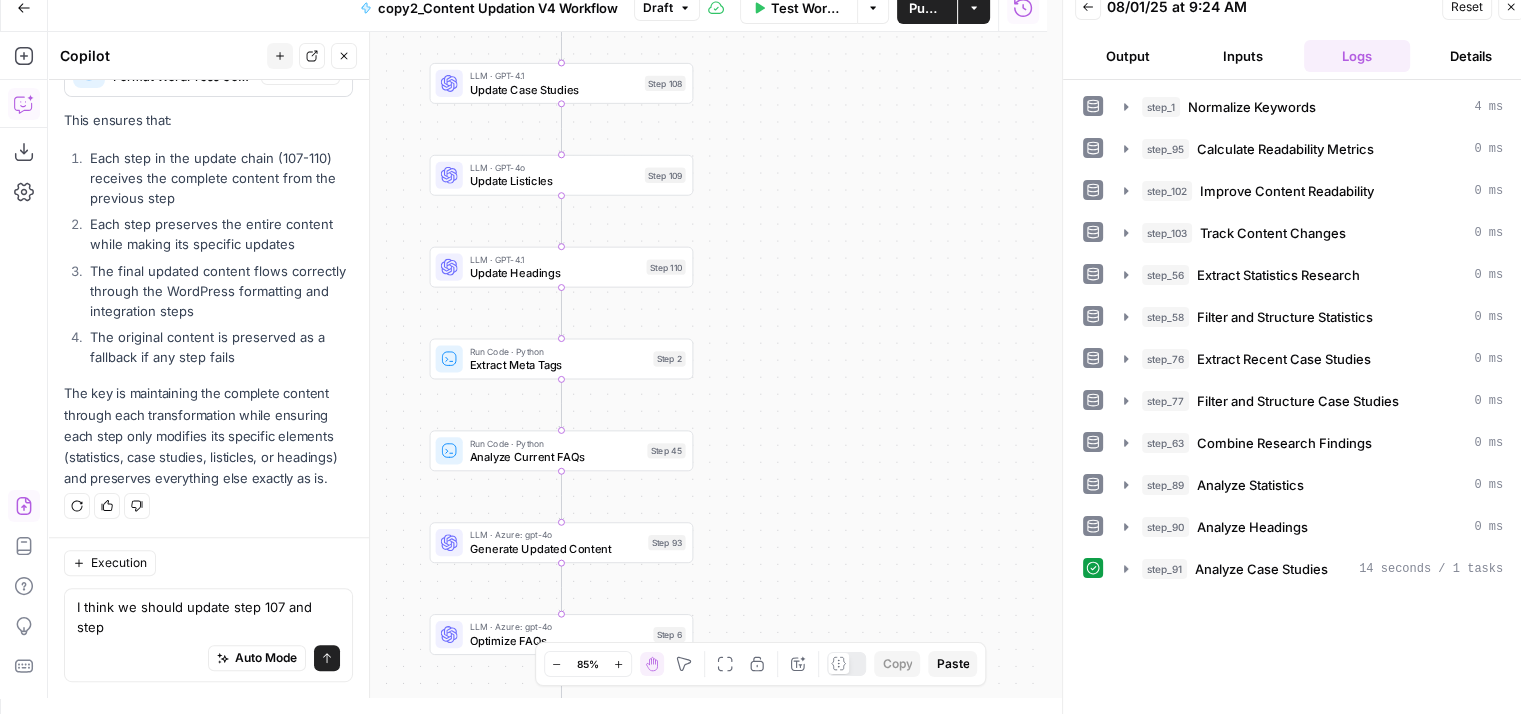 drag, startPoint x: 886, startPoint y: 193, endPoint x: 908, endPoint y: 336, distance: 144.6824 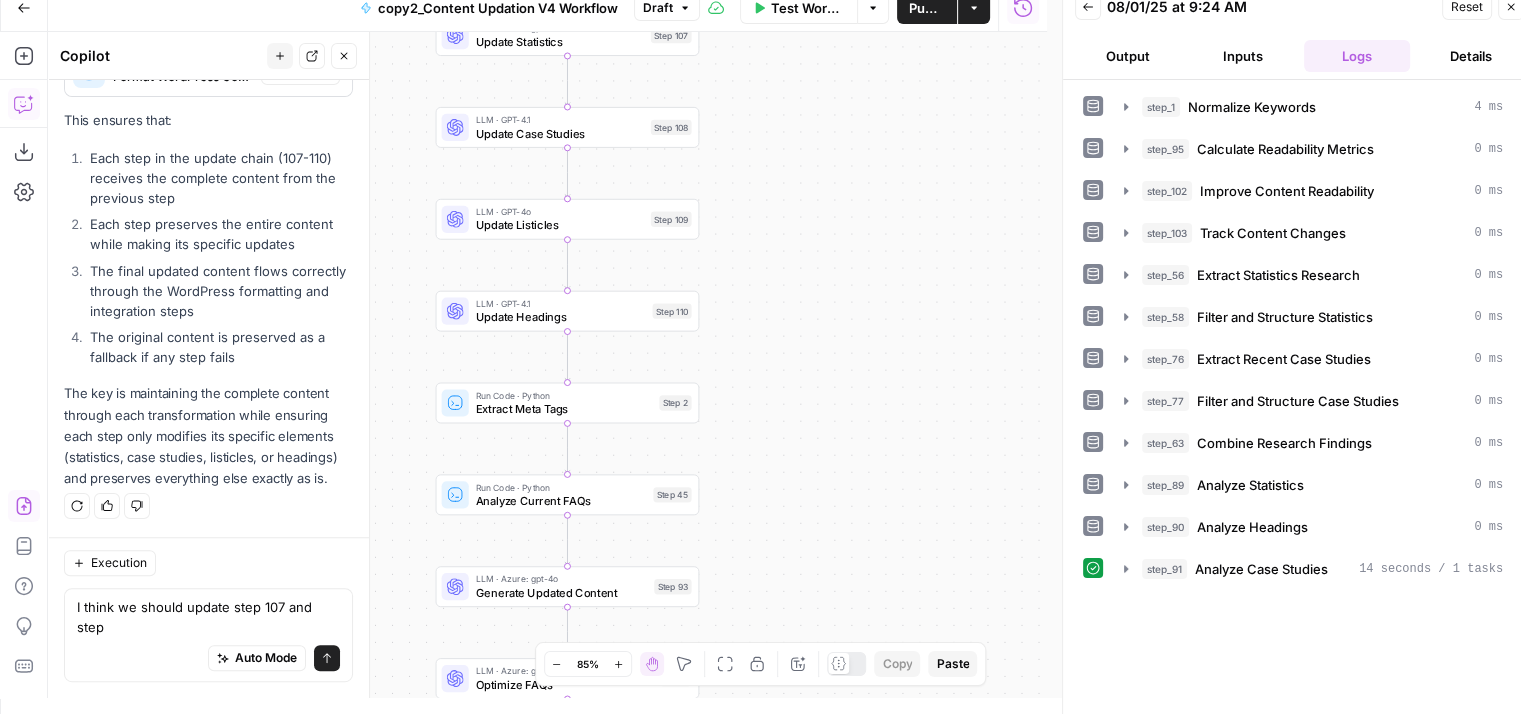 drag, startPoint x: 777, startPoint y: 273, endPoint x: 783, endPoint y: 326, distance: 53.338543 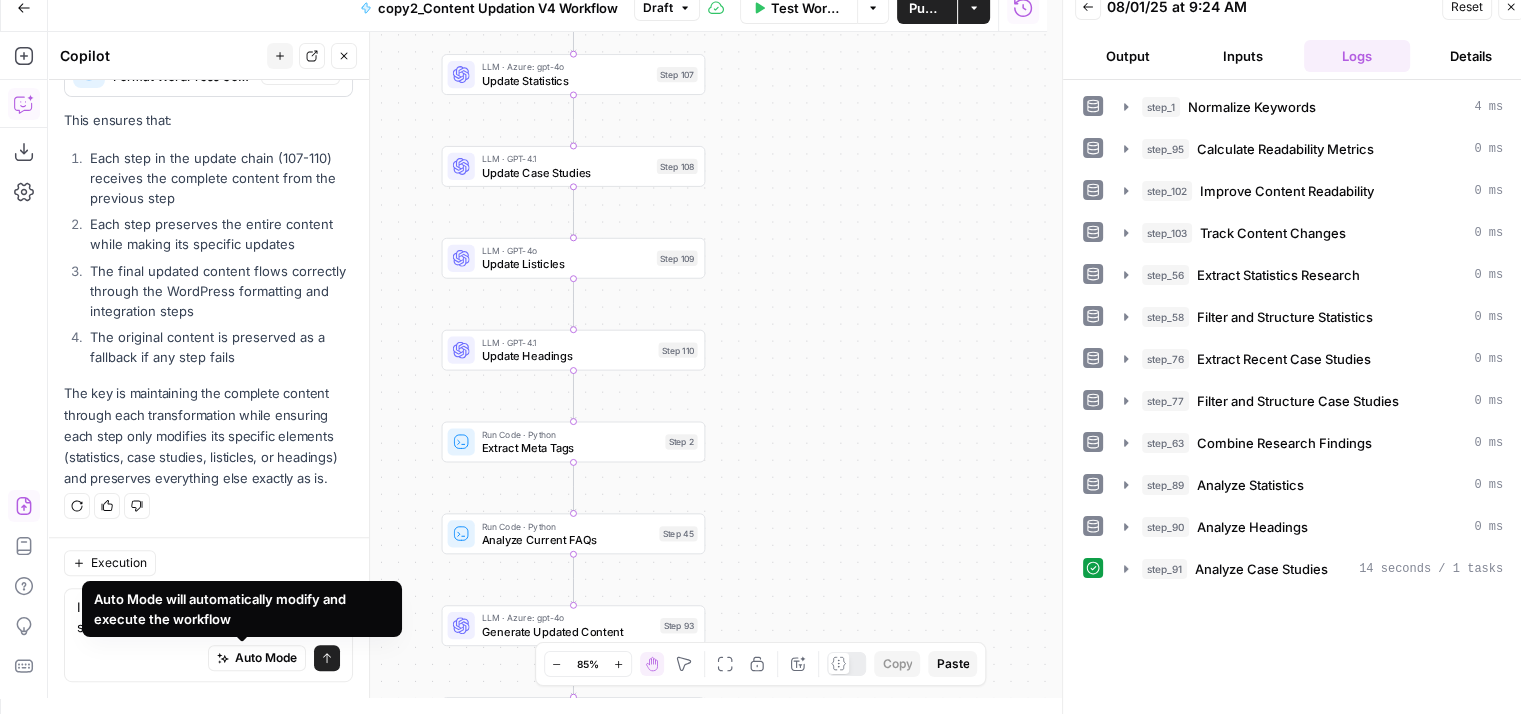 click on "Auto Mode will automatically modify and execute the workflow" at bounding box center (242, 609) 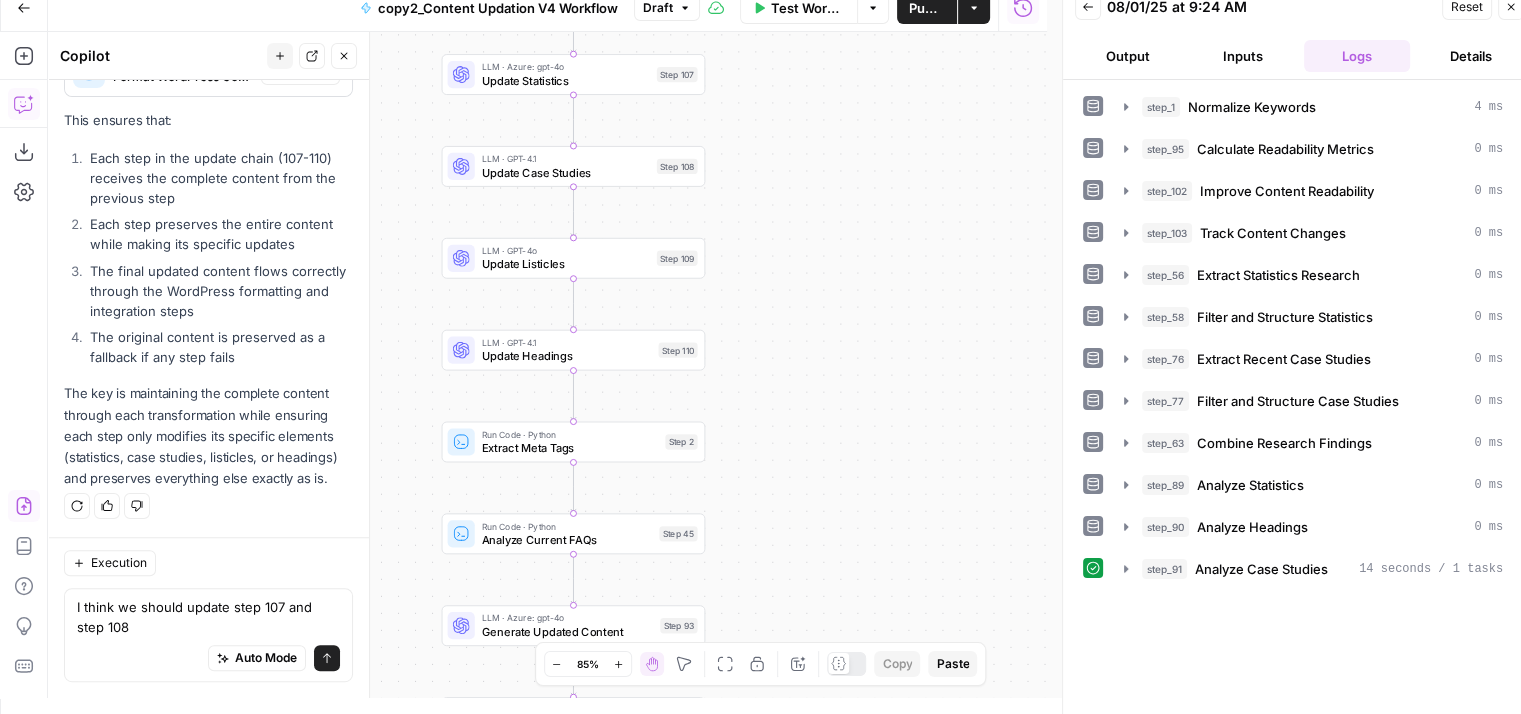 click on "Publish" at bounding box center [927, 8] 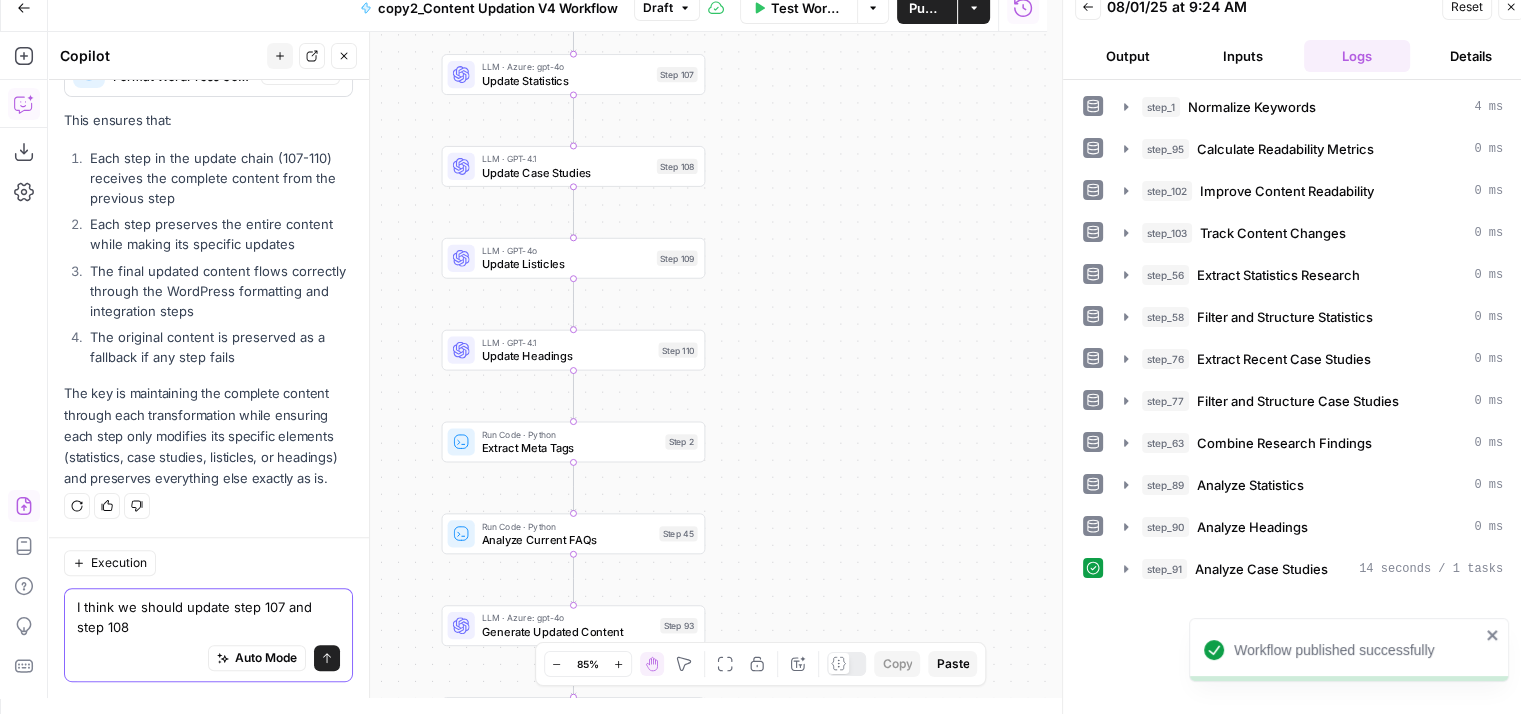 click on "I think we should update step 107 and step 108" at bounding box center [208, 617] 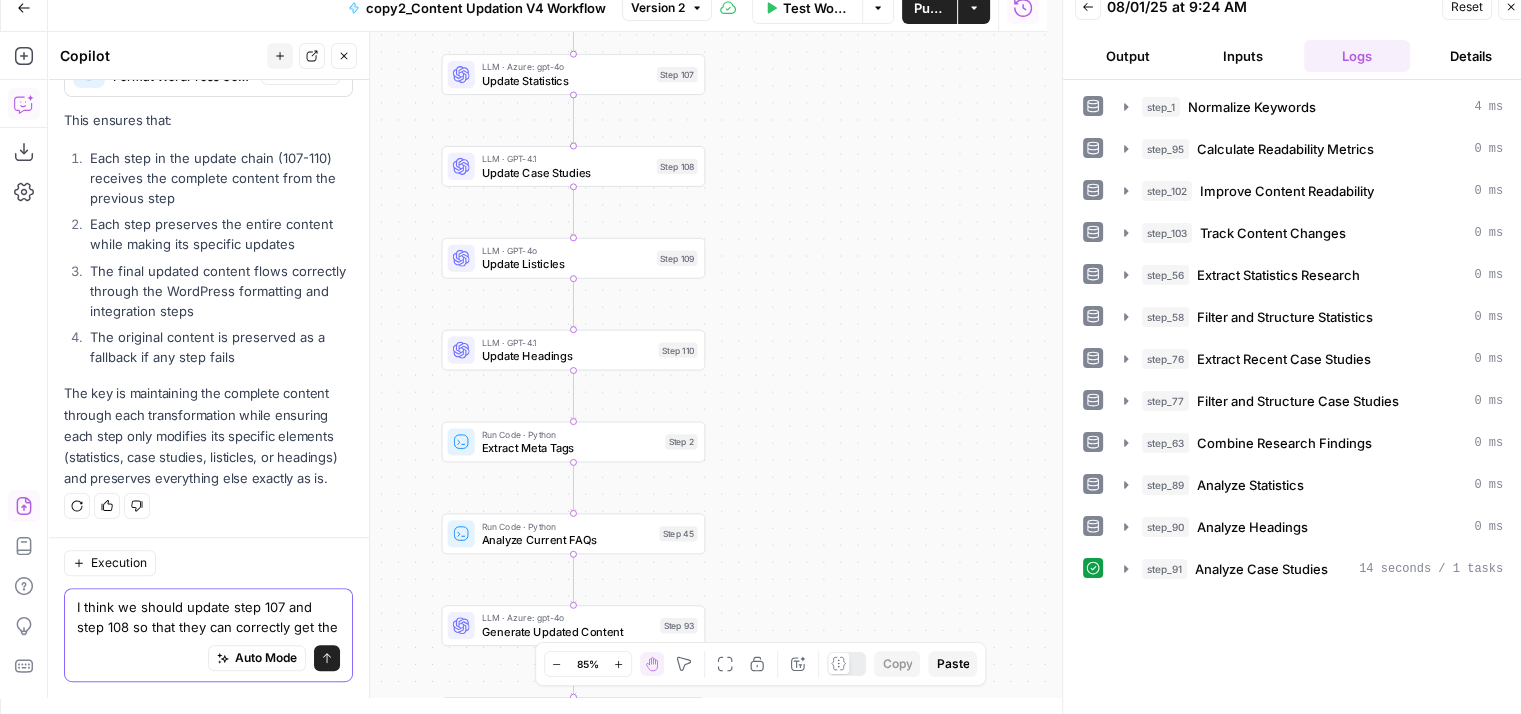 scroll, scrollTop: 8961, scrollLeft: 0, axis: vertical 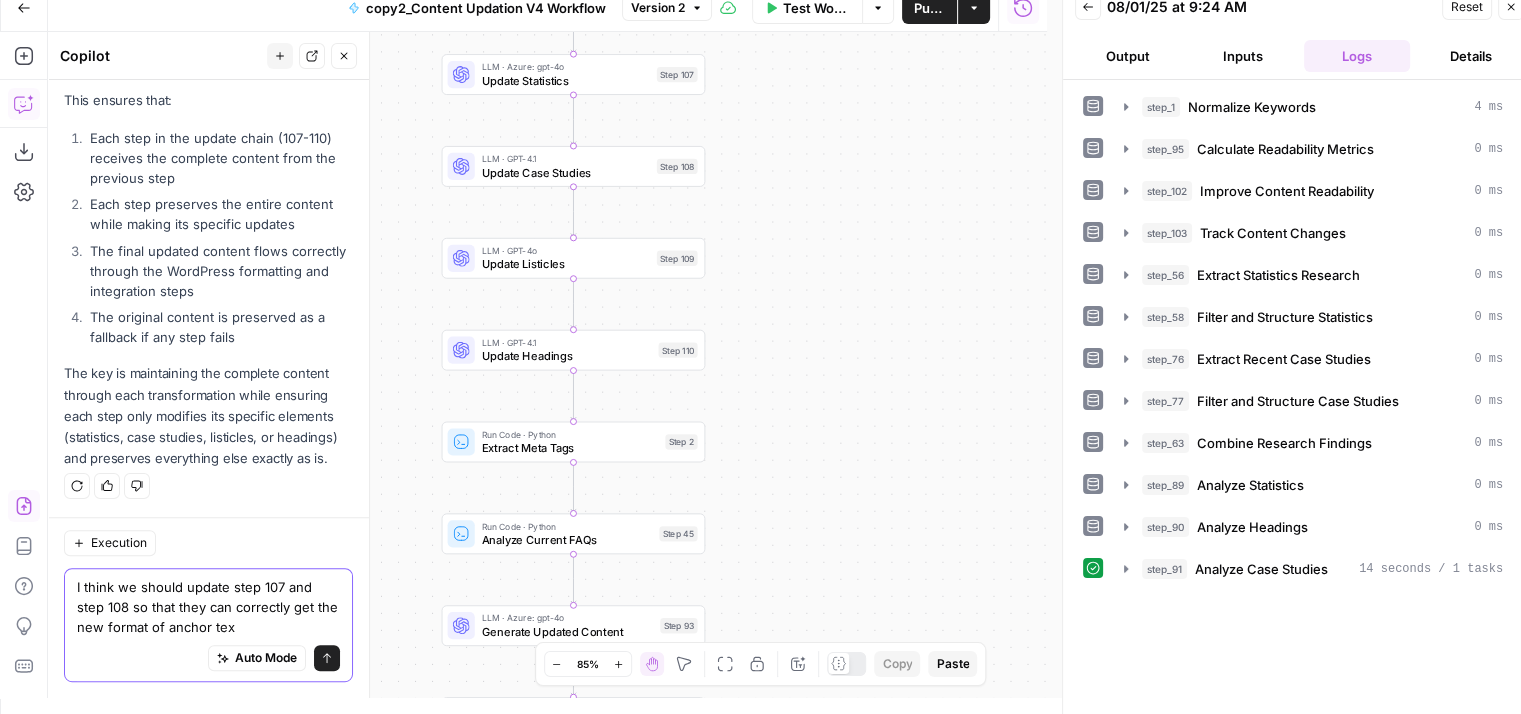 type on "I think we should update step 107 and step 108 so that they can correctly get the new format of anchor text" 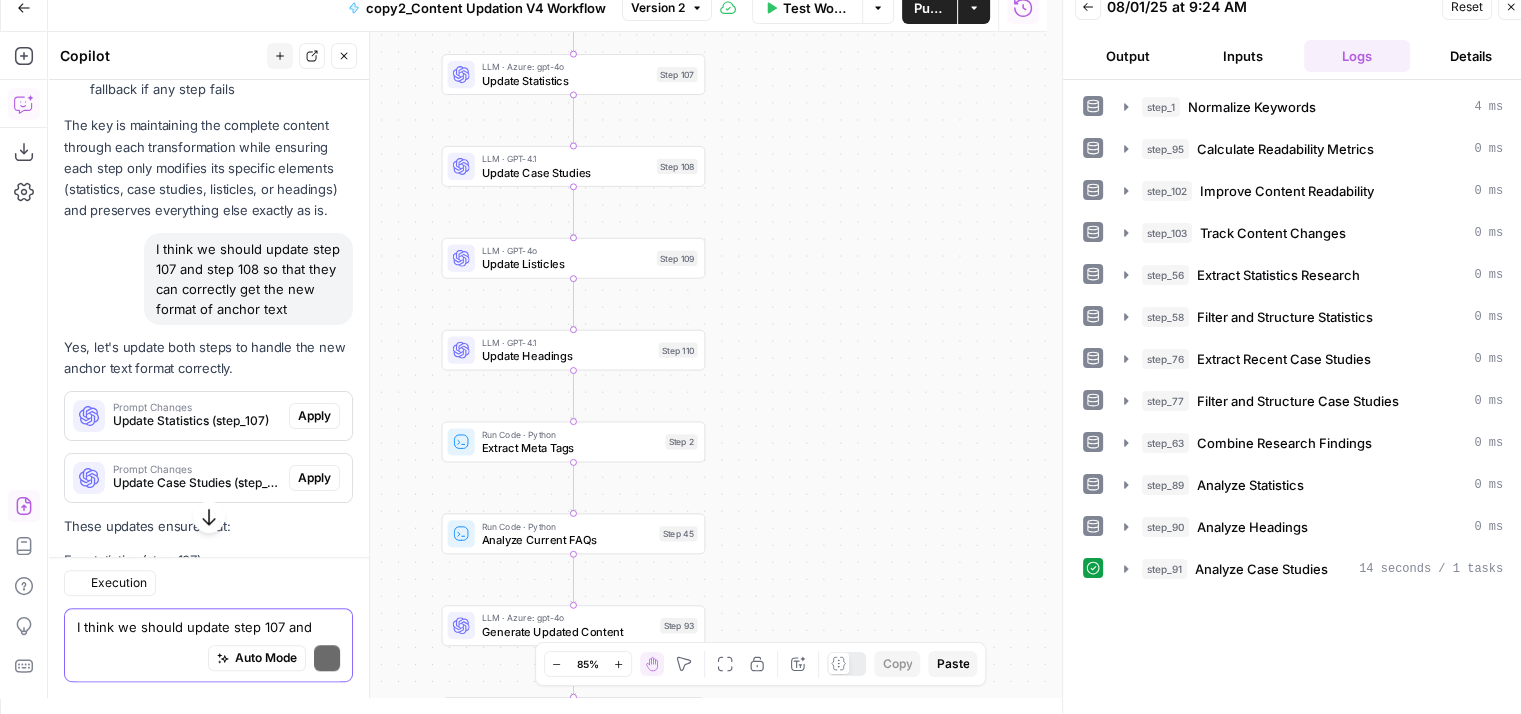 scroll, scrollTop: 9076, scrollLeft: 0, axis: vertical 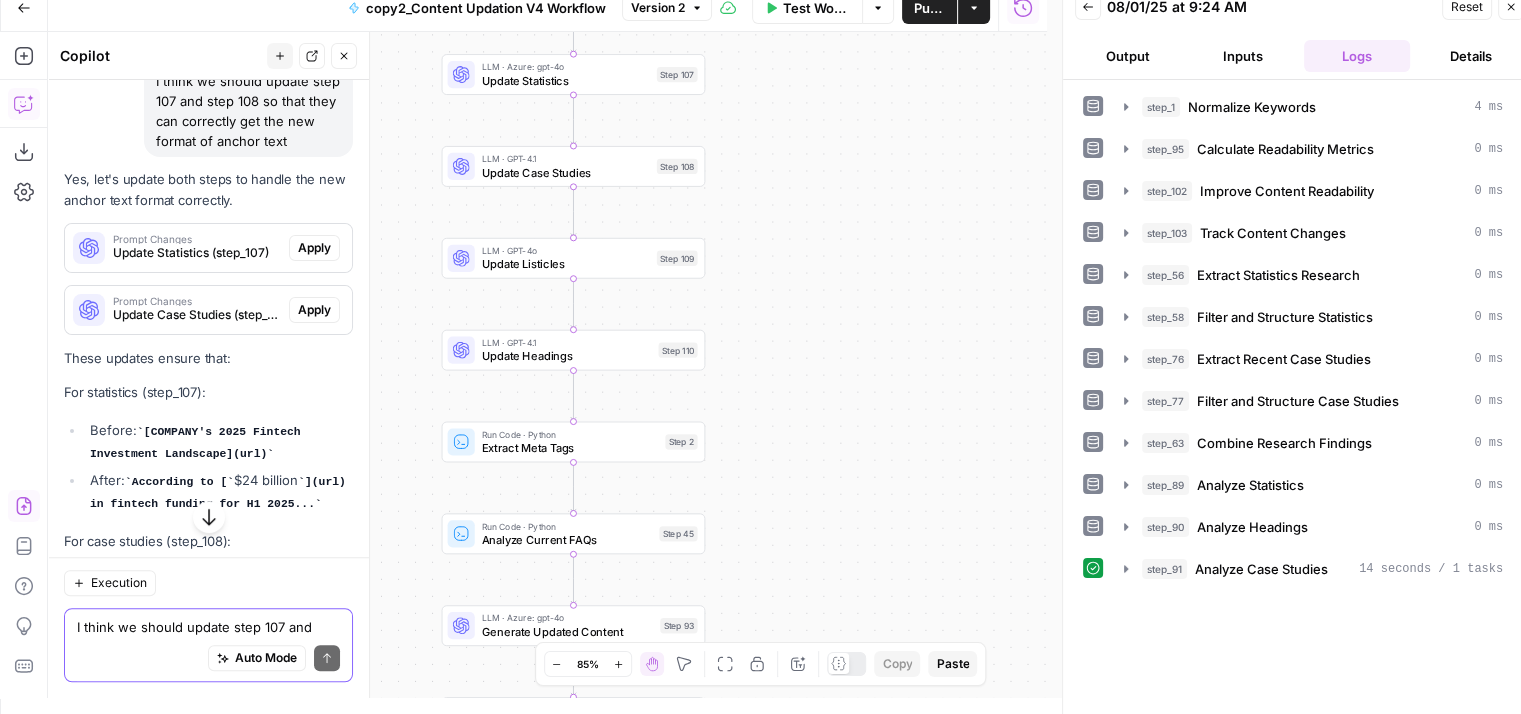 type 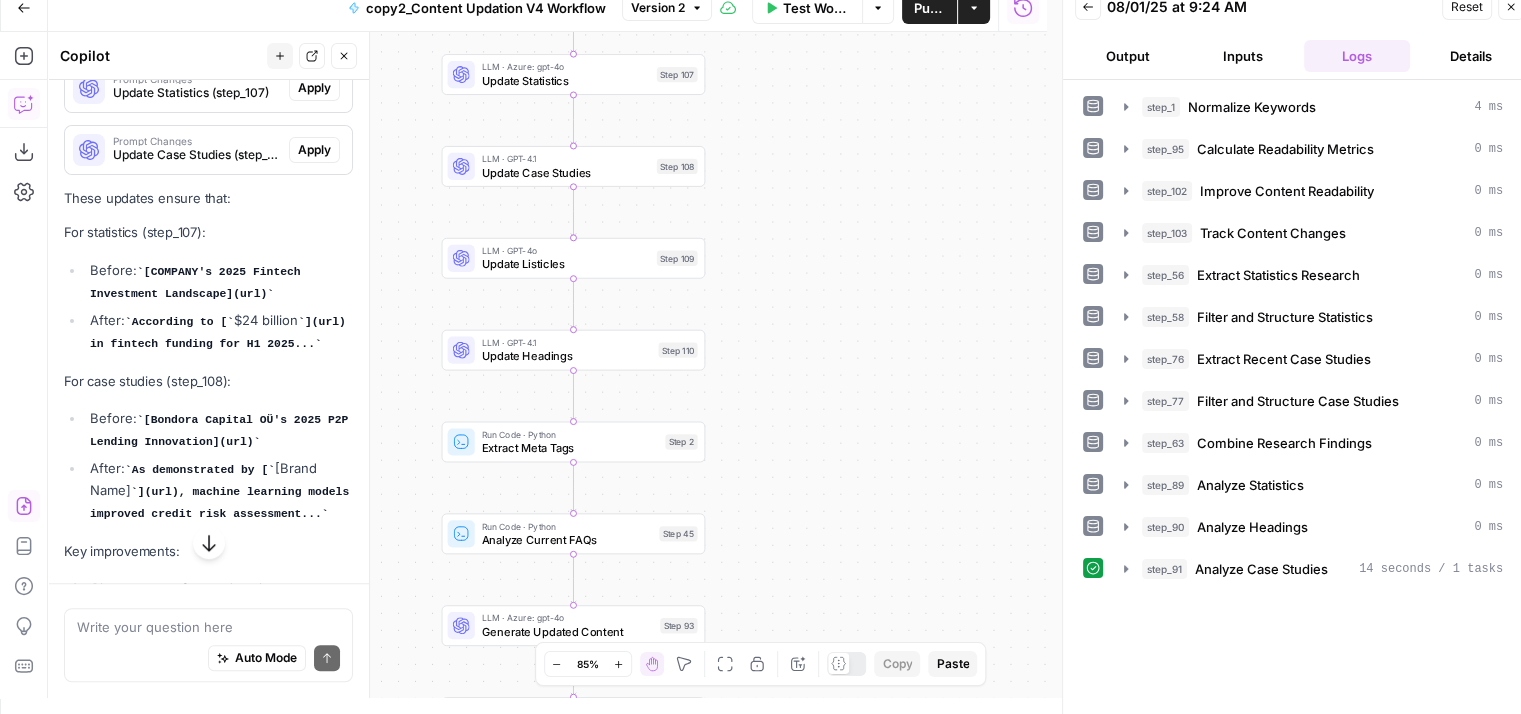 scroll, scrollTop: 8916, scrollLeft: 0, axis: vertical 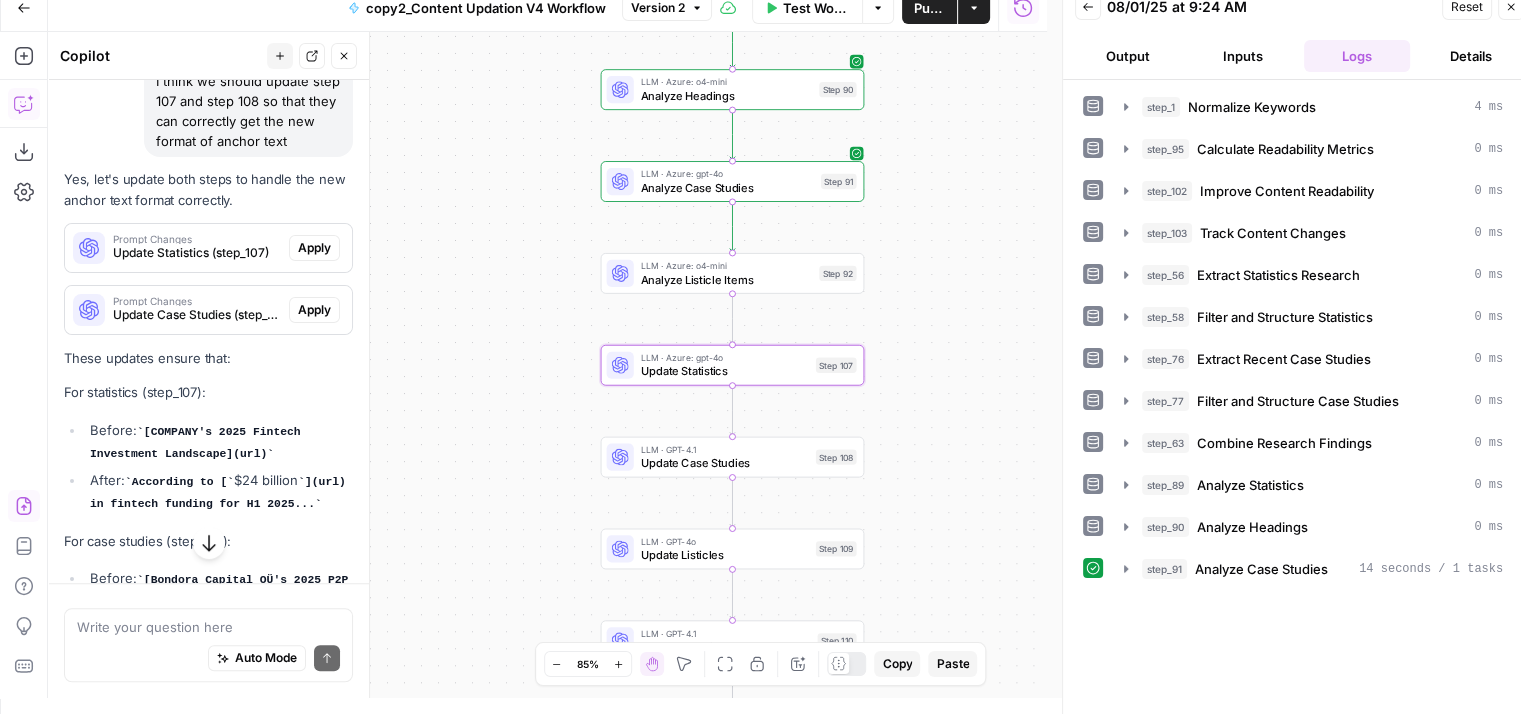 click on "Apply" at bounding box center [314, 248] 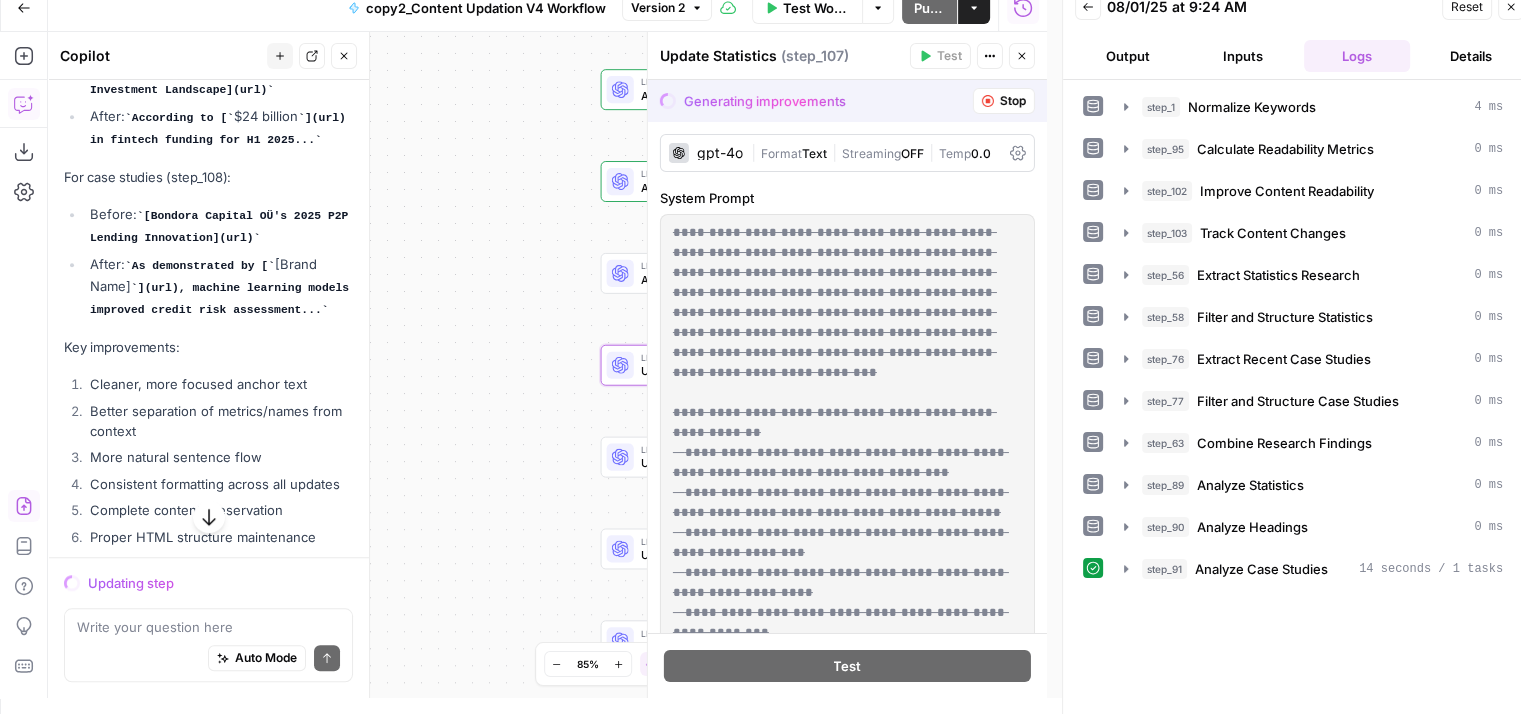 scroll, scrollTop: 9280, scrollLeft: 0, axis: vertical 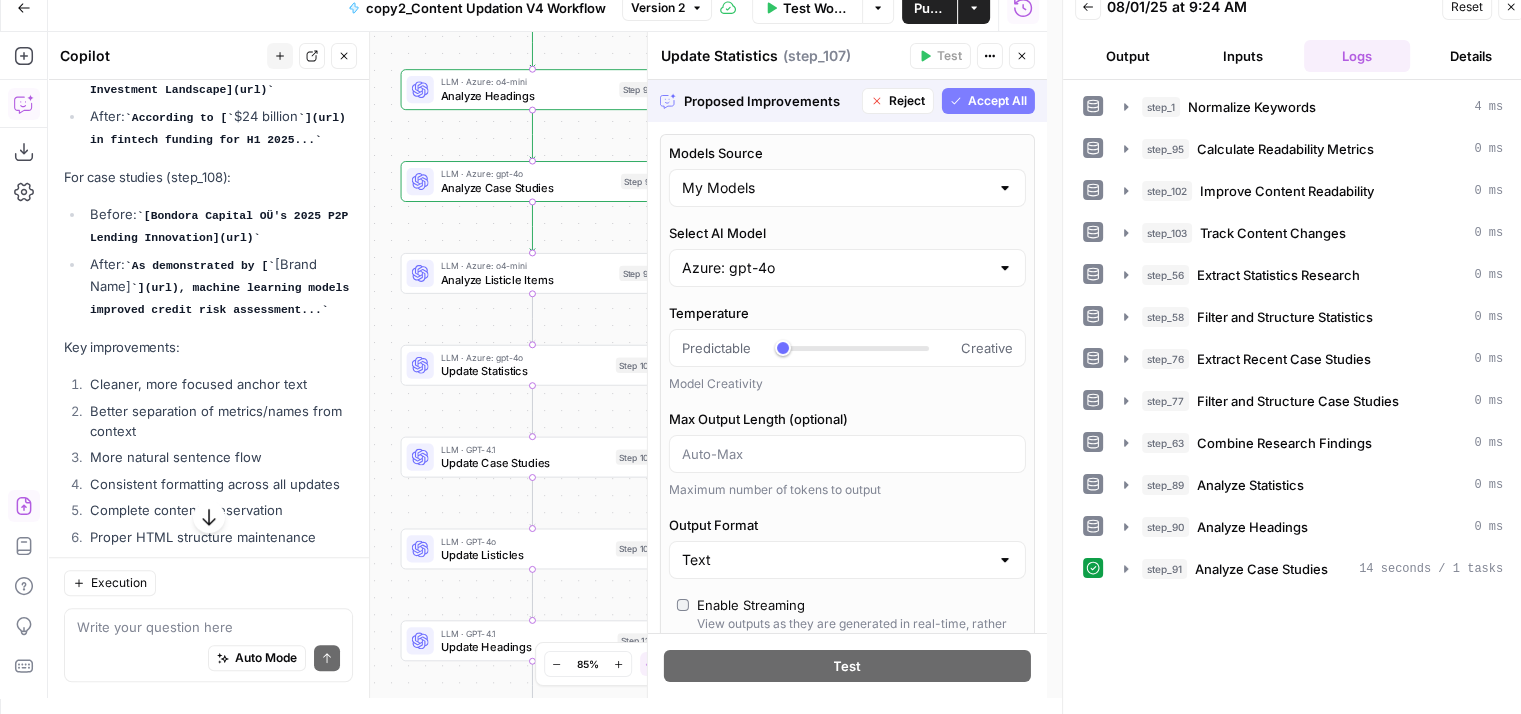 click on "Accept All" at bounding box center [988, 101] 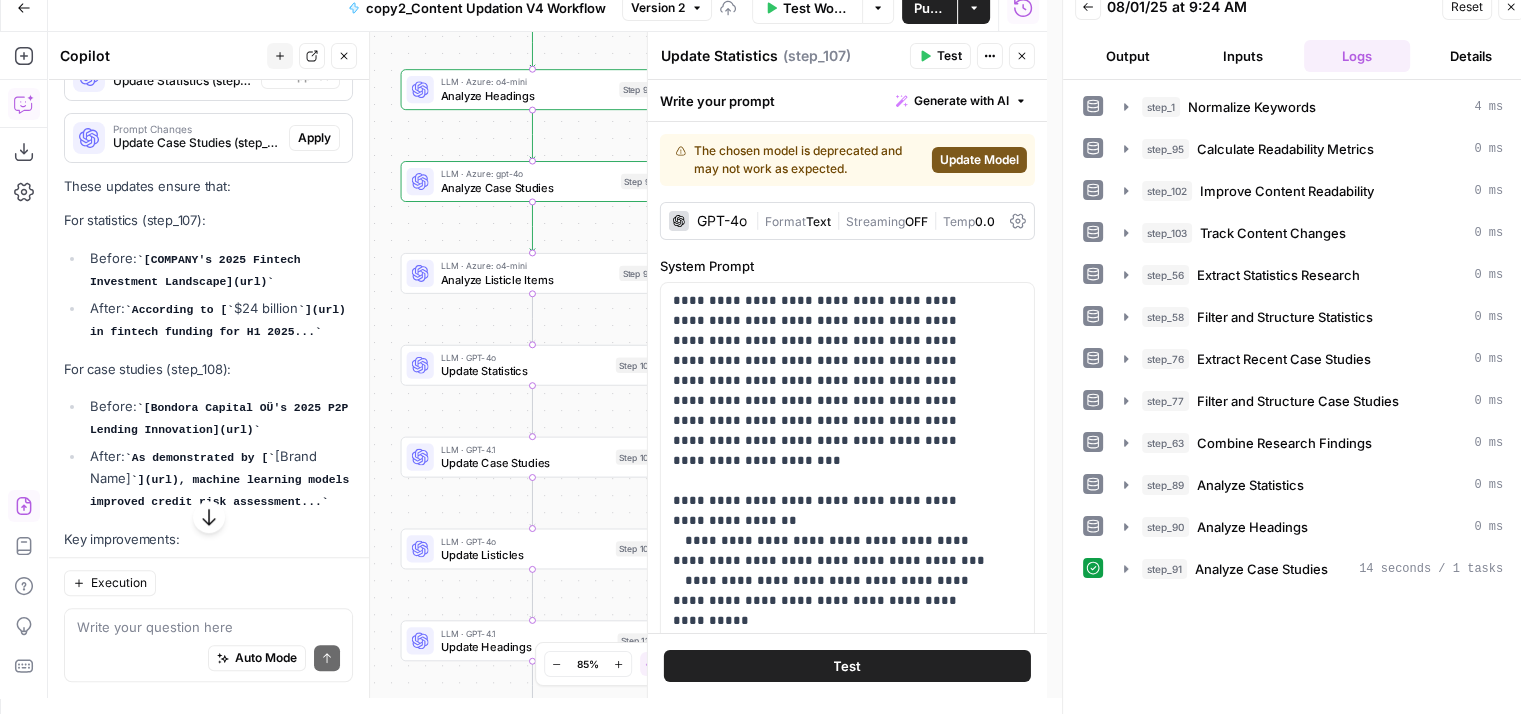scroll, scrollTop: 9440, scrollLeft: 0, axis: vertical 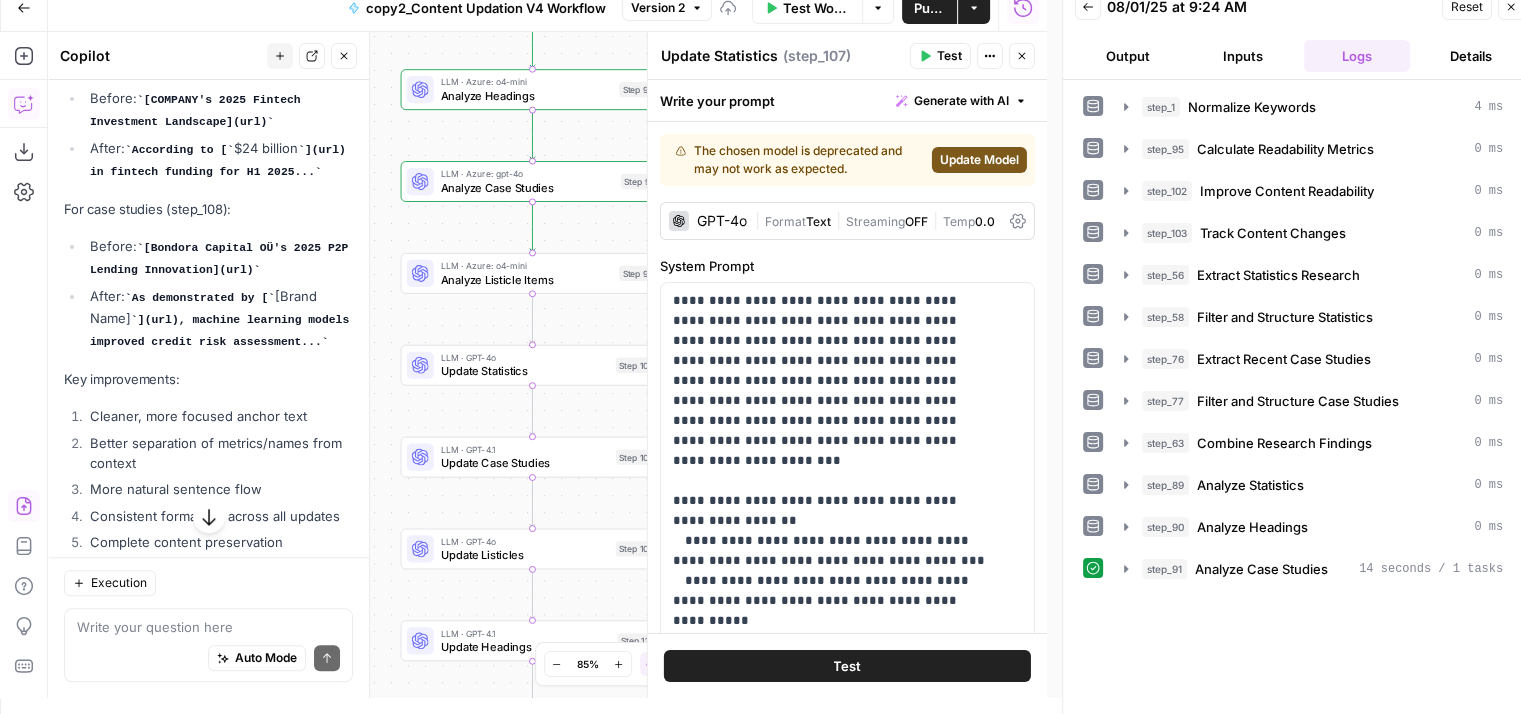 click on "Update Model" at bounding box center [979, 160] 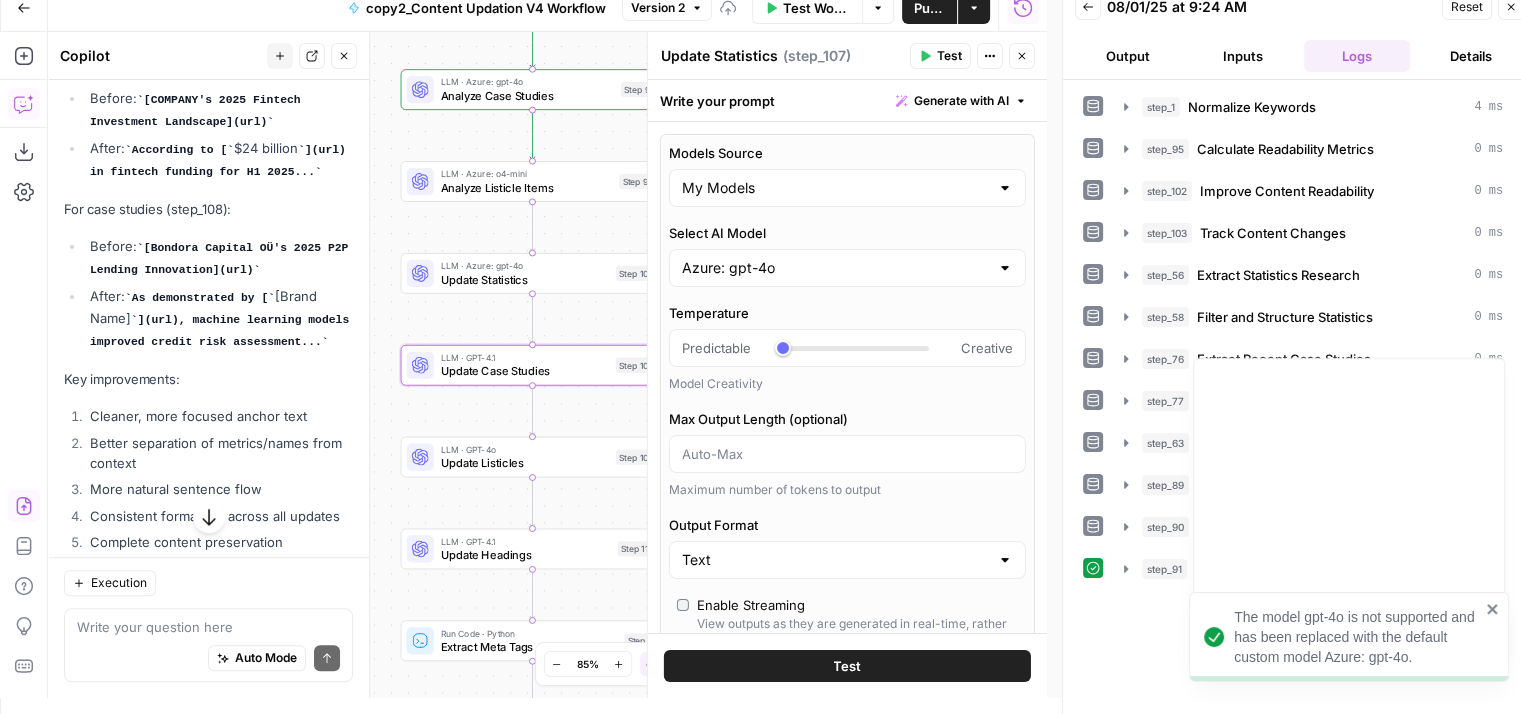 click on "Apply" at bounding box center (314, -22) 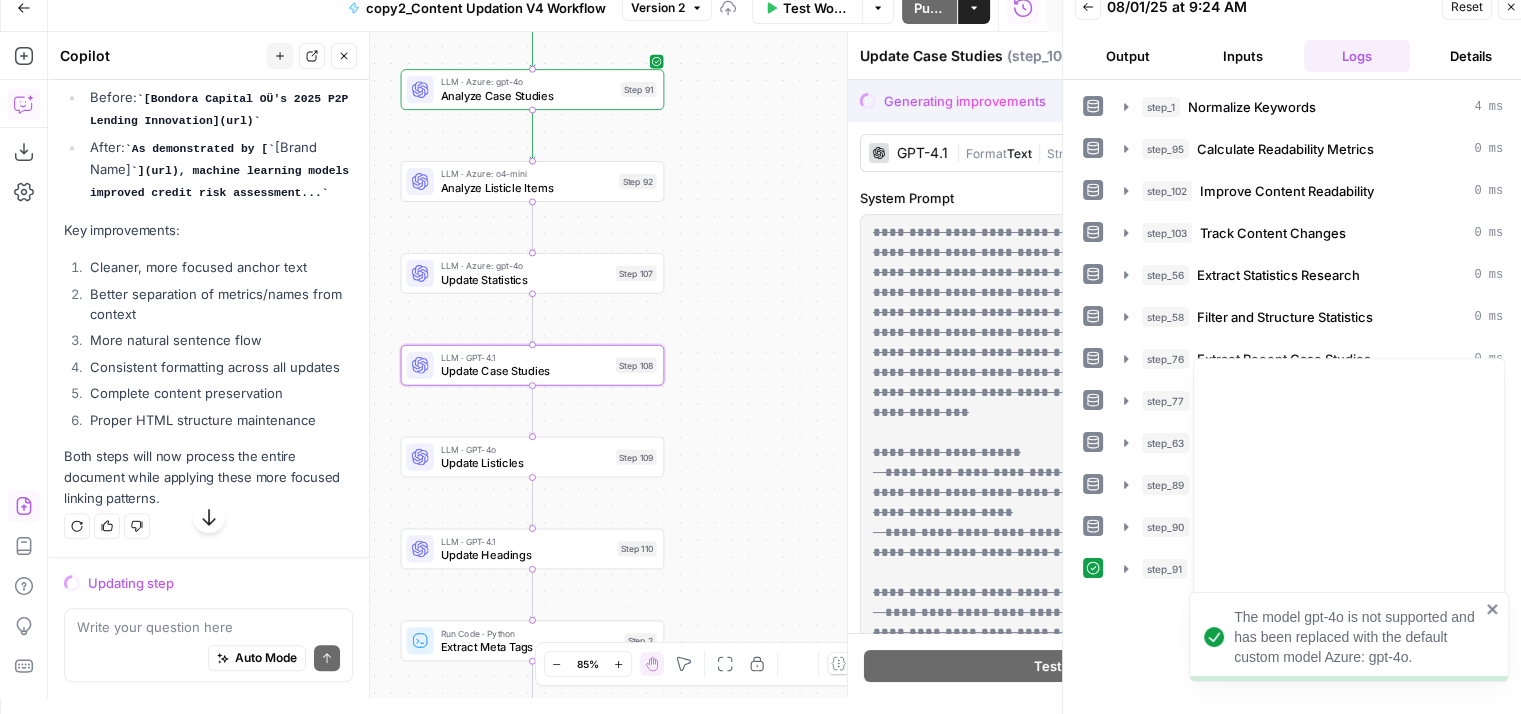 scroll, scrollTop: 9280, scrollLeft: 0, axis: vertical 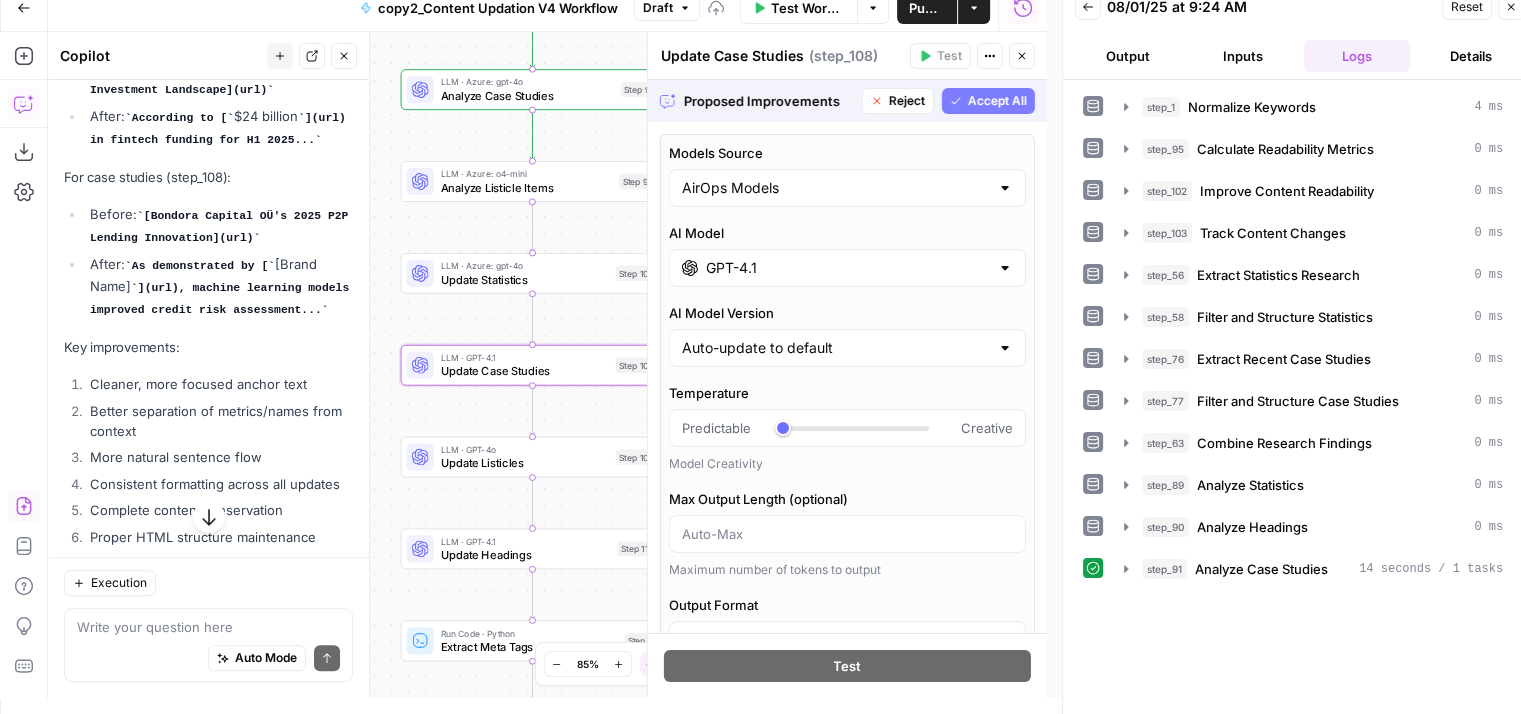click on "Accept All" at bounding box center [997, 101] 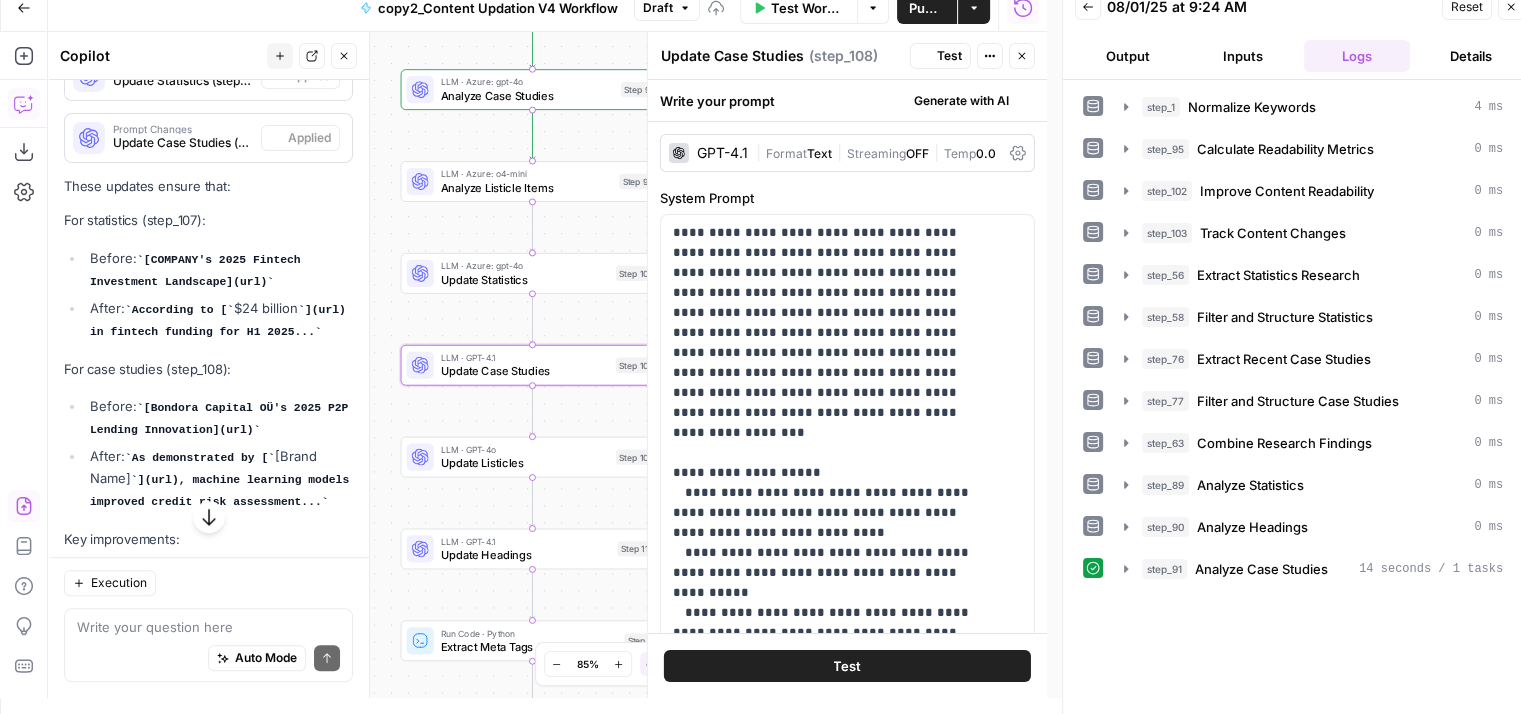 scroll, scrollTop: 9440, scrollLeft: 0, axis: vertical 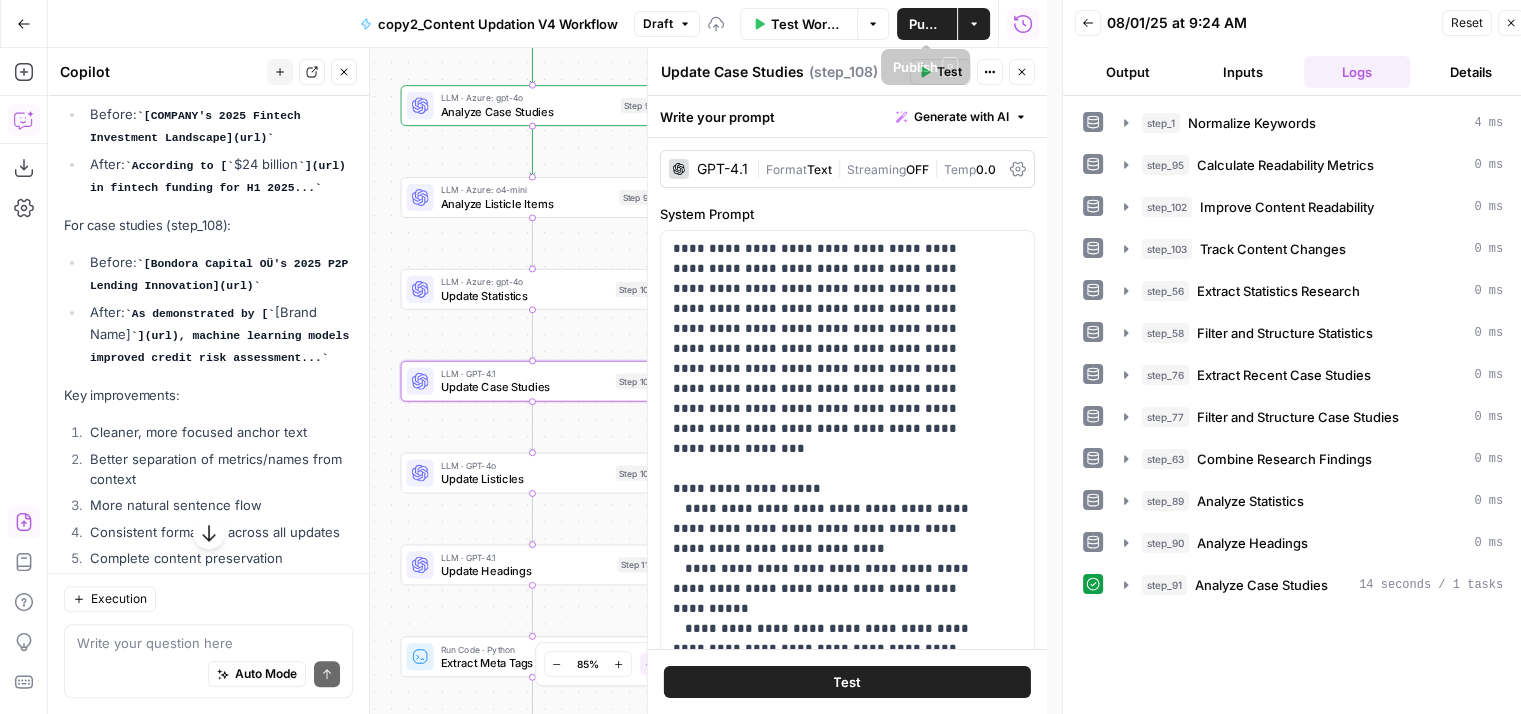 click on "Publish" at bounding box center (927, 24) 